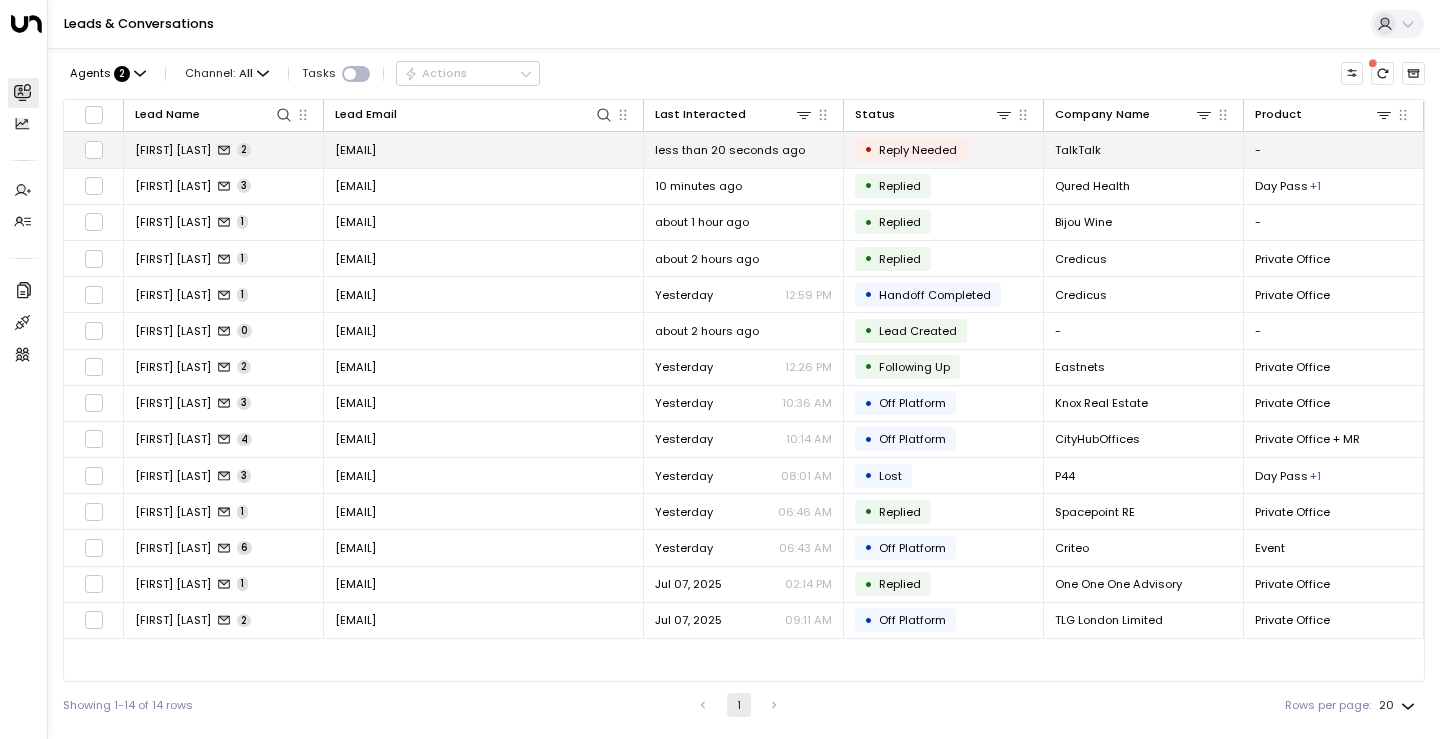 scroll, scrollTop: 0, scrollLeft: 0, axis: both 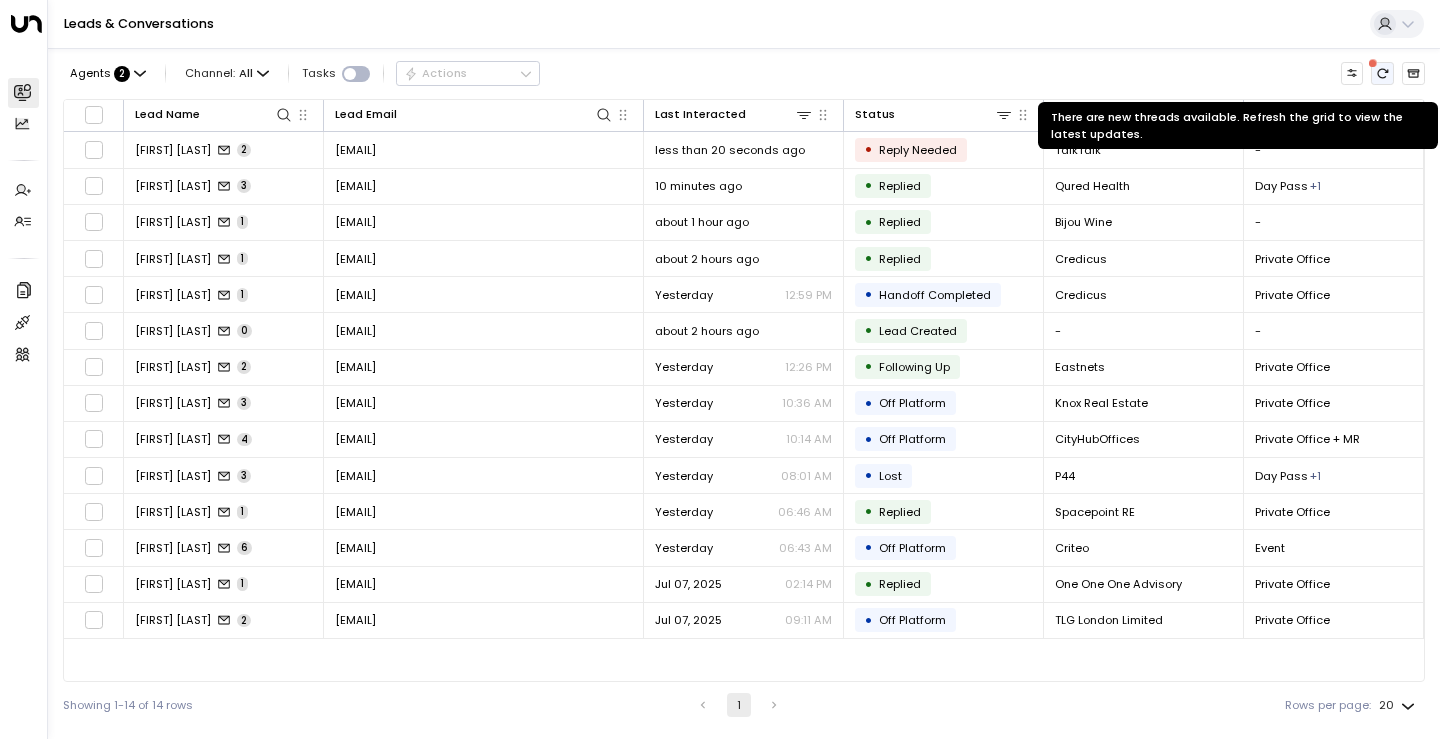 click at bounding box center [1382, 73] 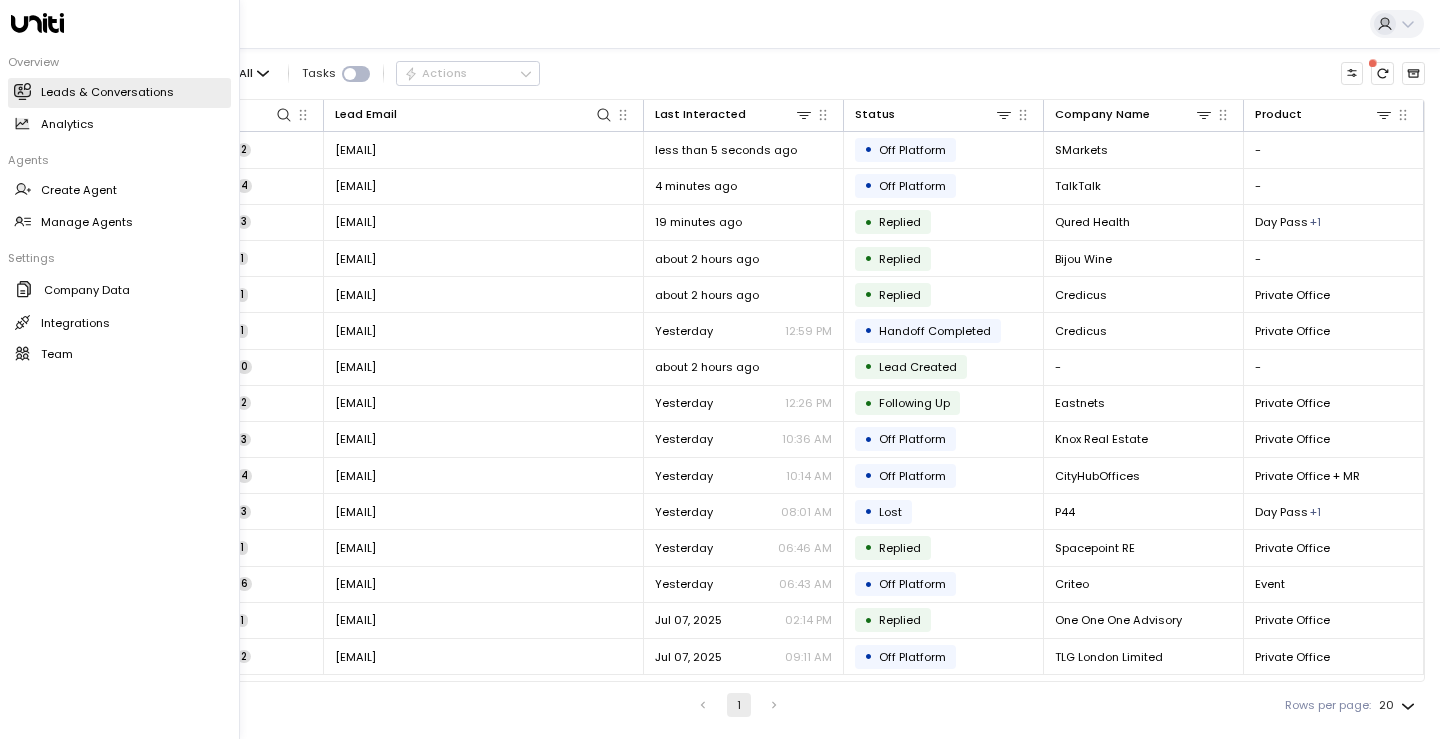 click at bounding box center [24, 91] 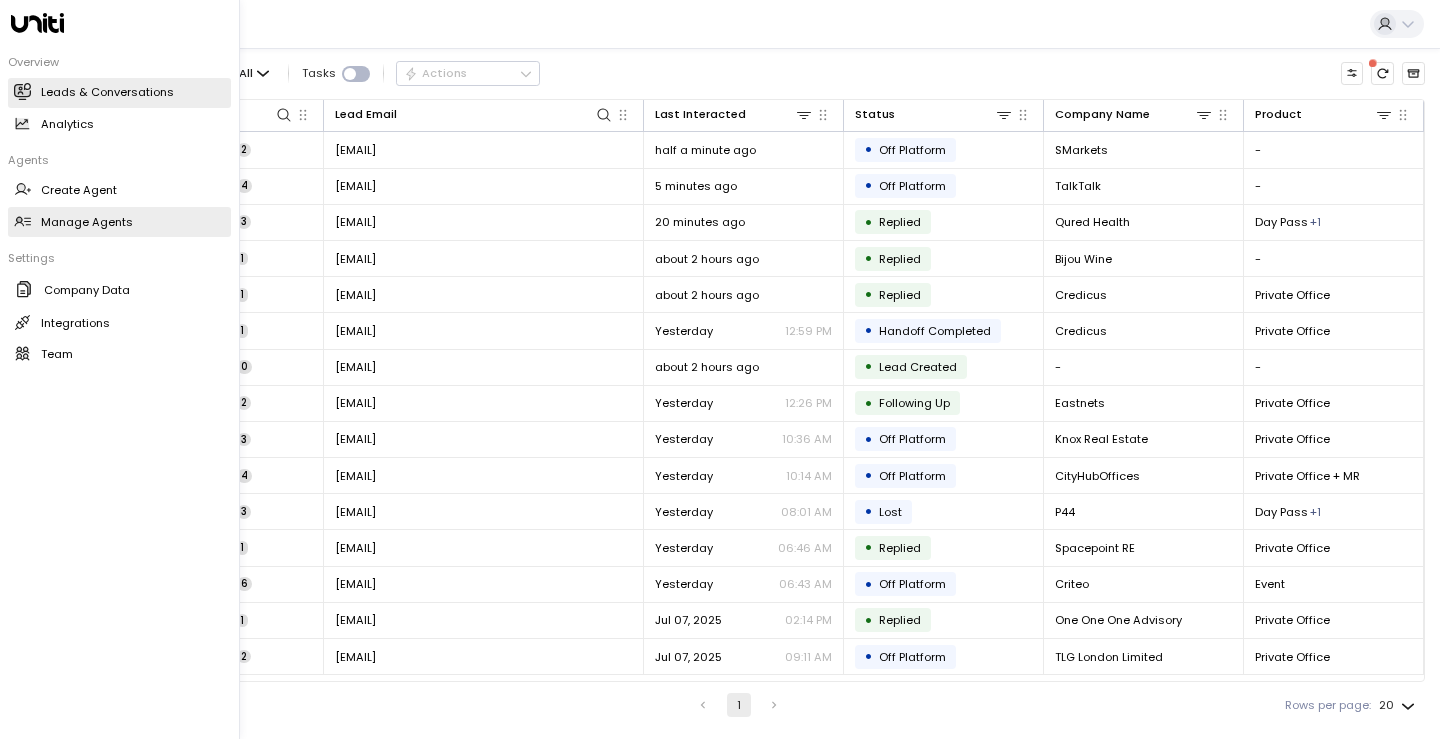 click on "Manage Agents" at bounding box center [87, 222] 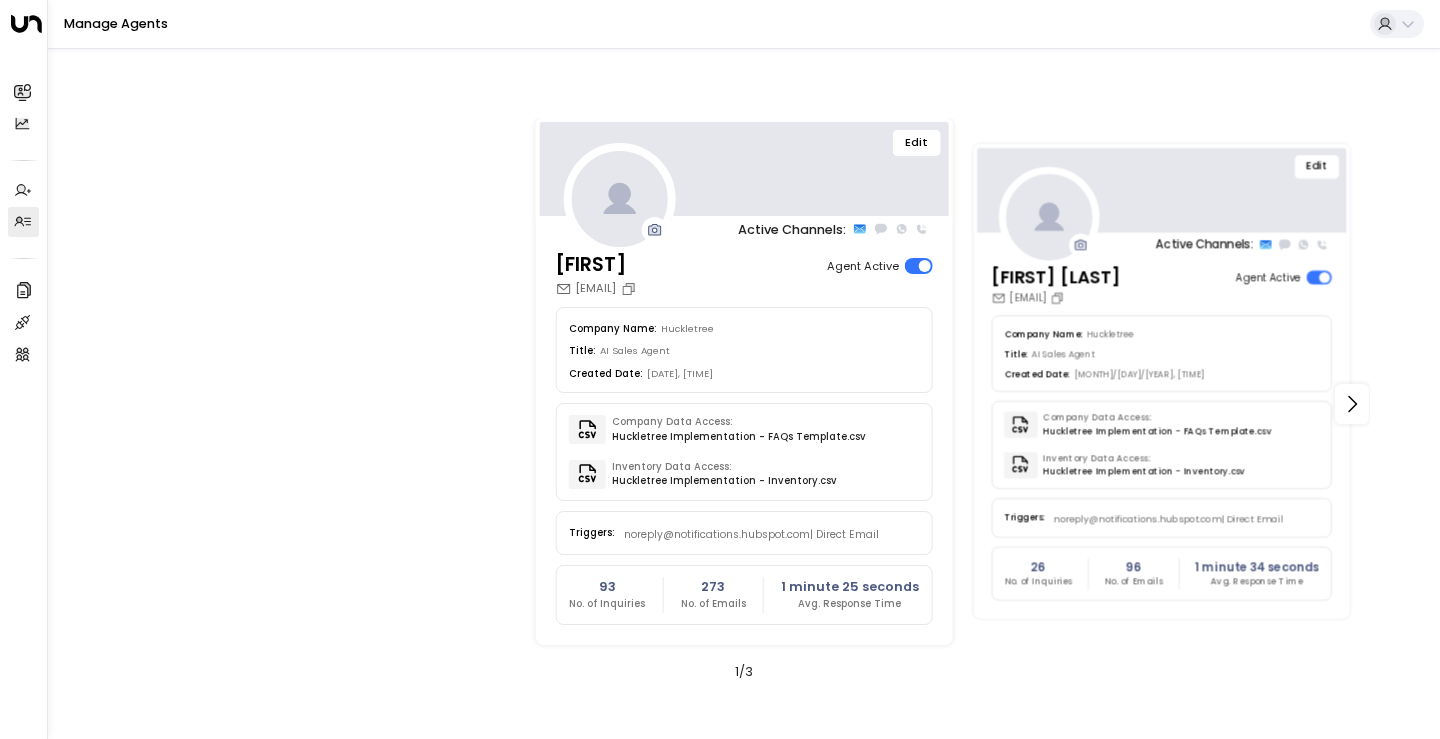 click on "Edit" at bounding box center [1317, 166] 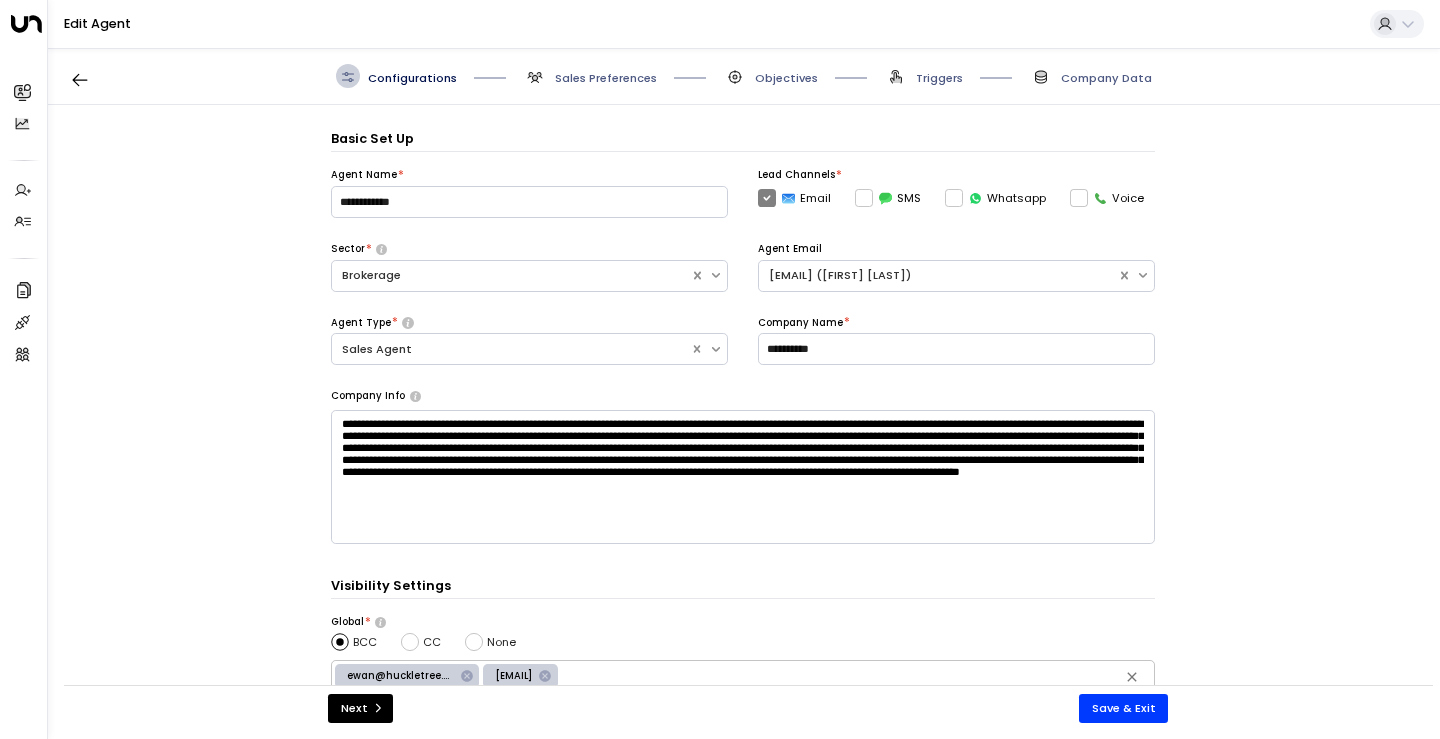 scroll, scrollTop: 24, scrollLeft: 0, axis: vertical 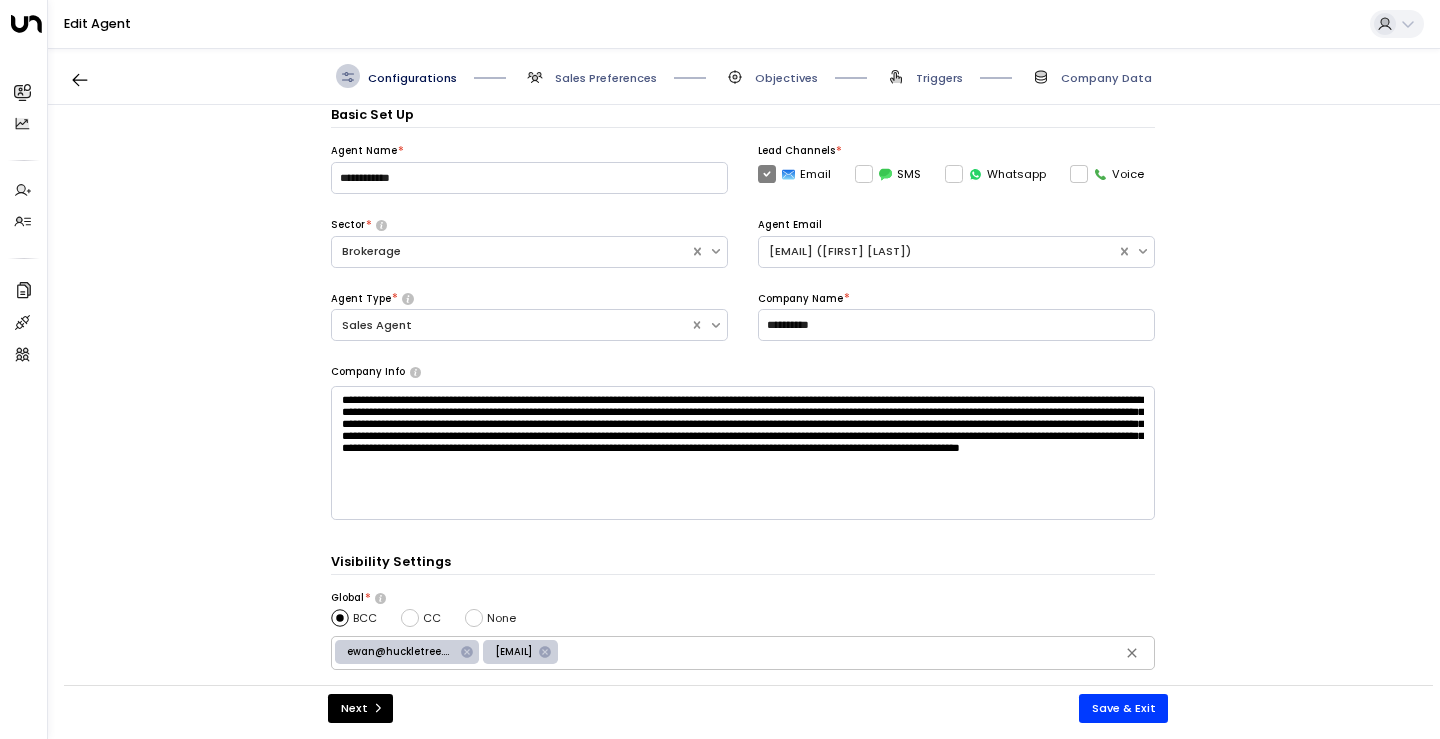 click on "Sales Preferences" at bounding box center [590, 76] 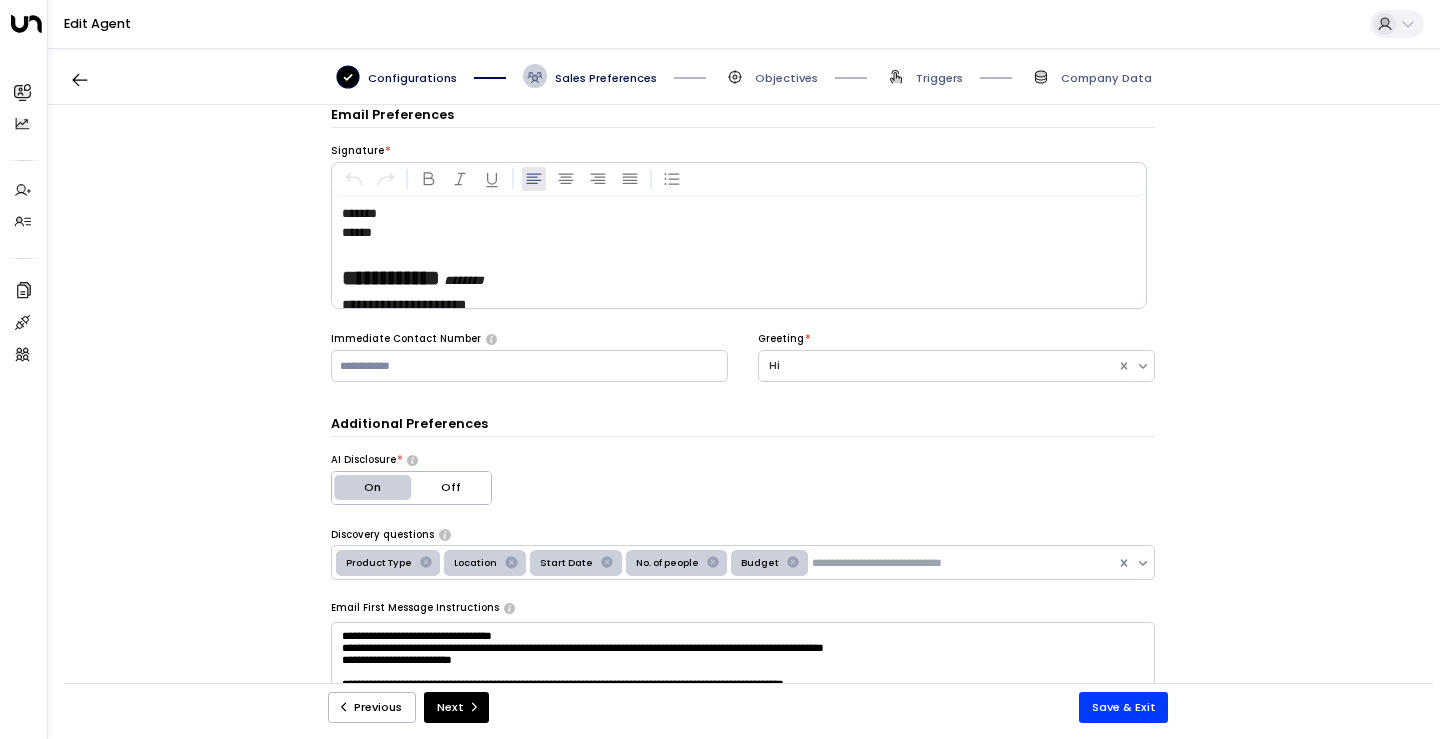 drag, startPoint x: 539, startPoint y: 78, endPoint x: 507, endPoint y: 155, distance: 83.38465 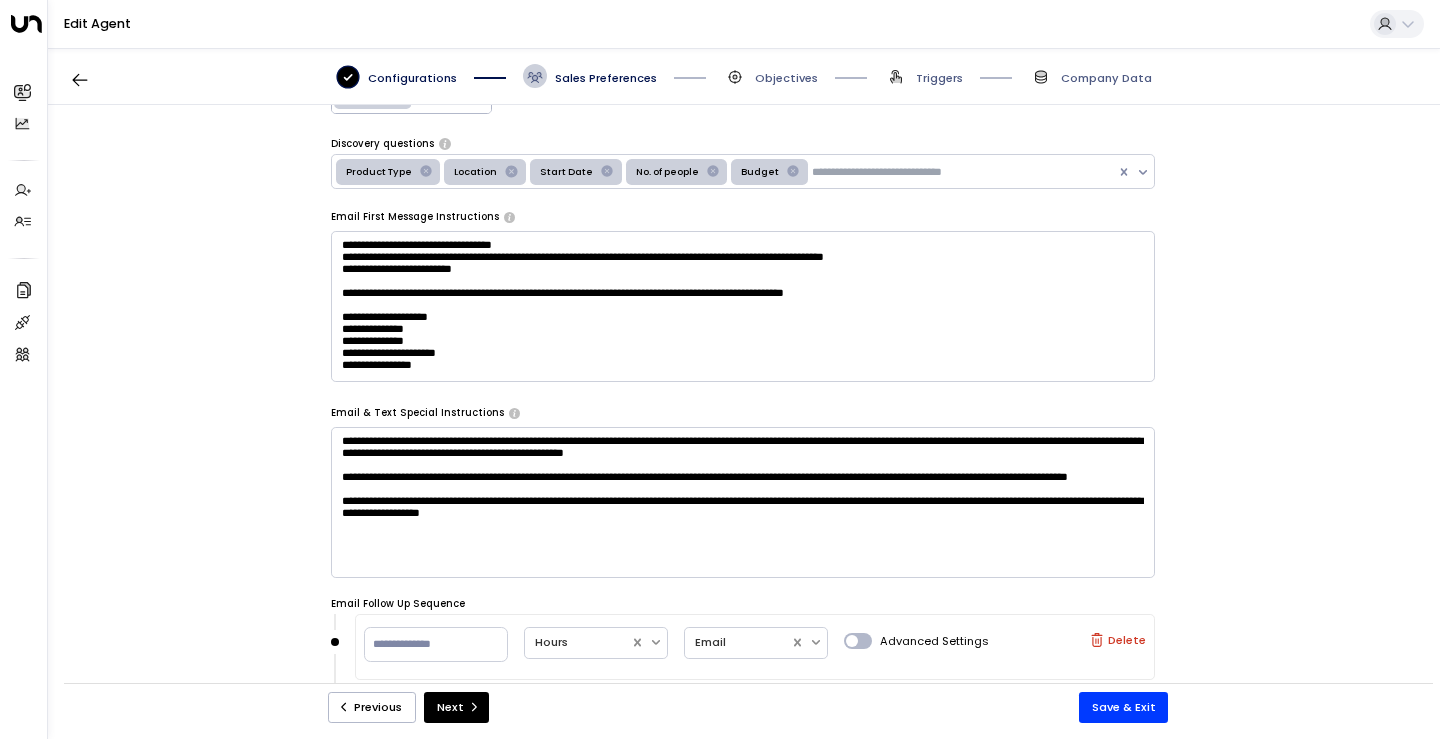 scroll, scrollTop: 422, scrollLeft: 0, axis: vertical 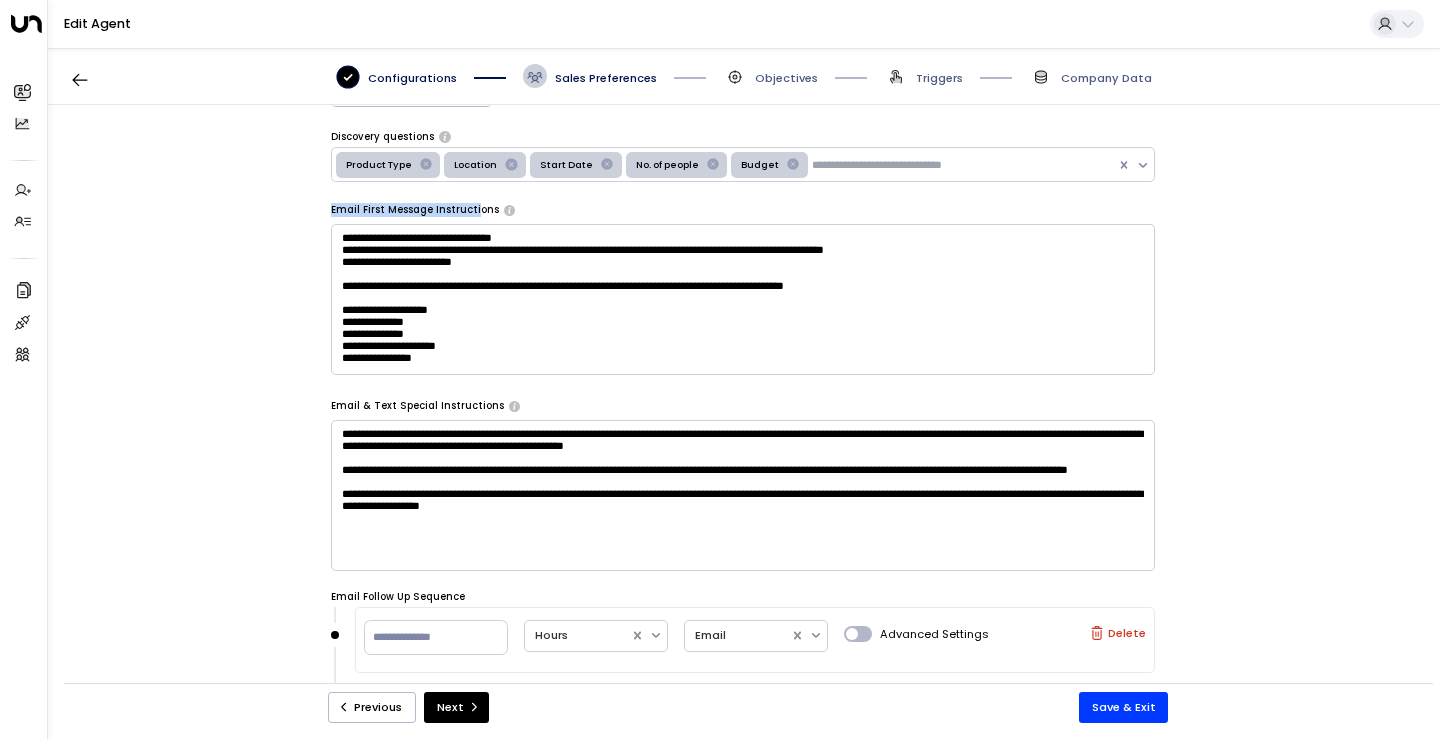 drag, startPoint x: 326, startPoint y: 209, endPoint x: 466, endPoint y: 209, distance: 140 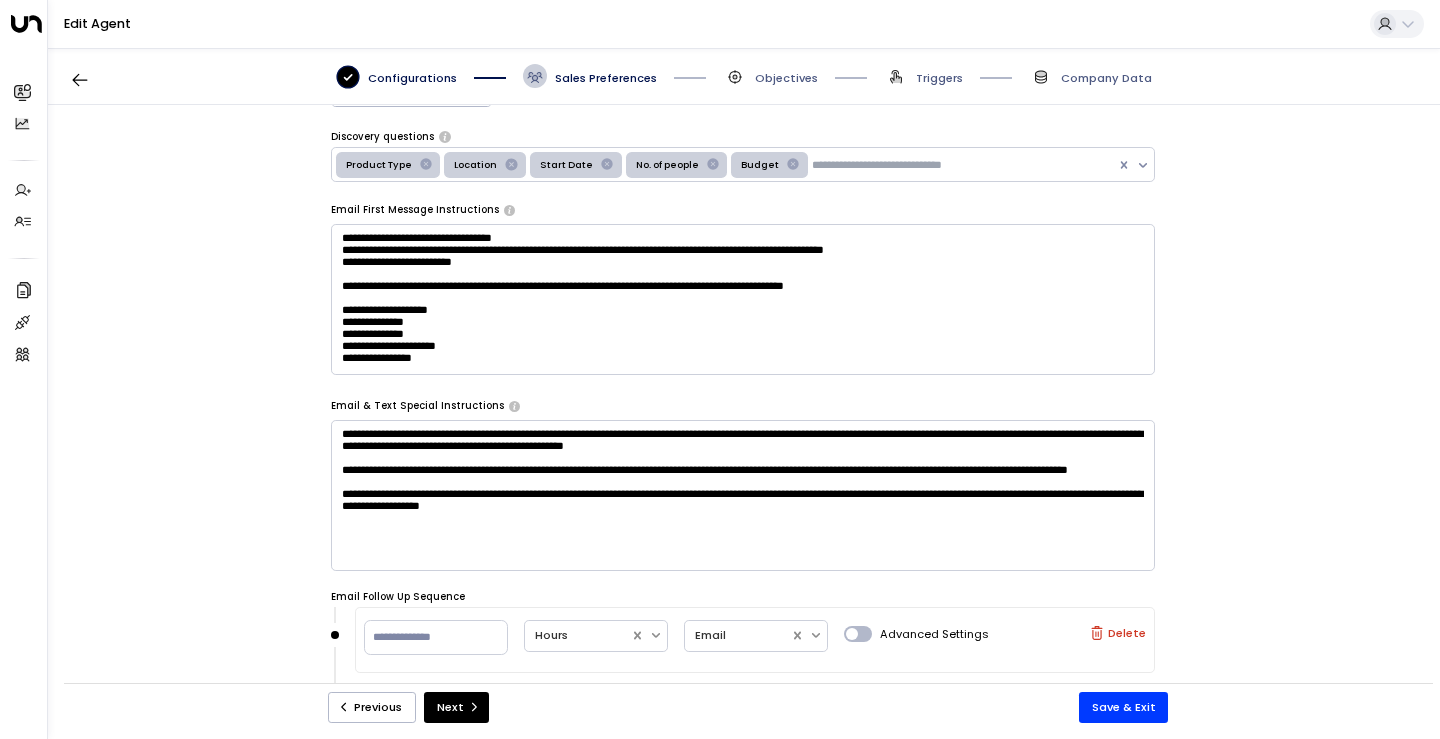 scroll, scrollTop: 101, scrollLeft: 0, axis: vertical 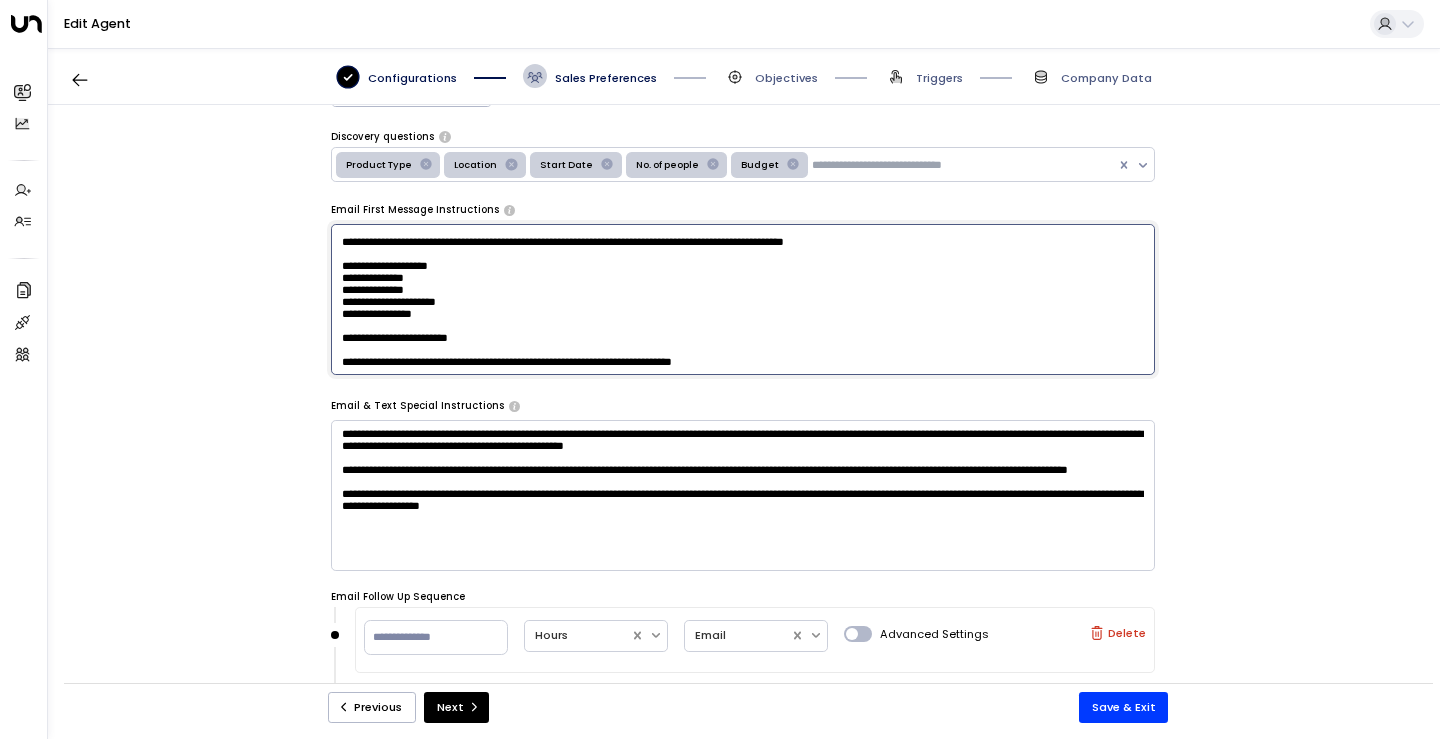 drag, startPoint x: 371, startPoint y: 248, endPoint x: 387, endPoint y: 341, distance: 94.36631 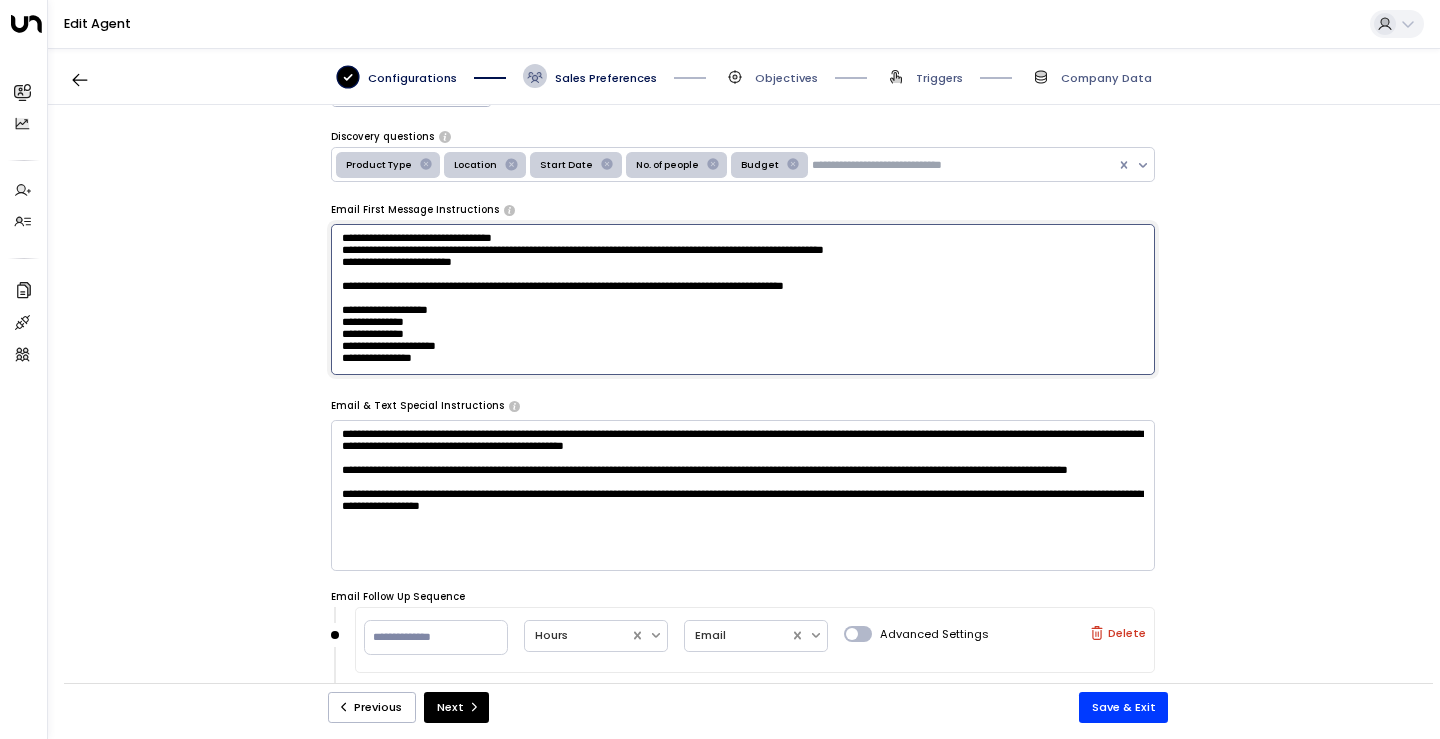 scroll, scrollTop: 0, scrollLeft: 0, axis: both 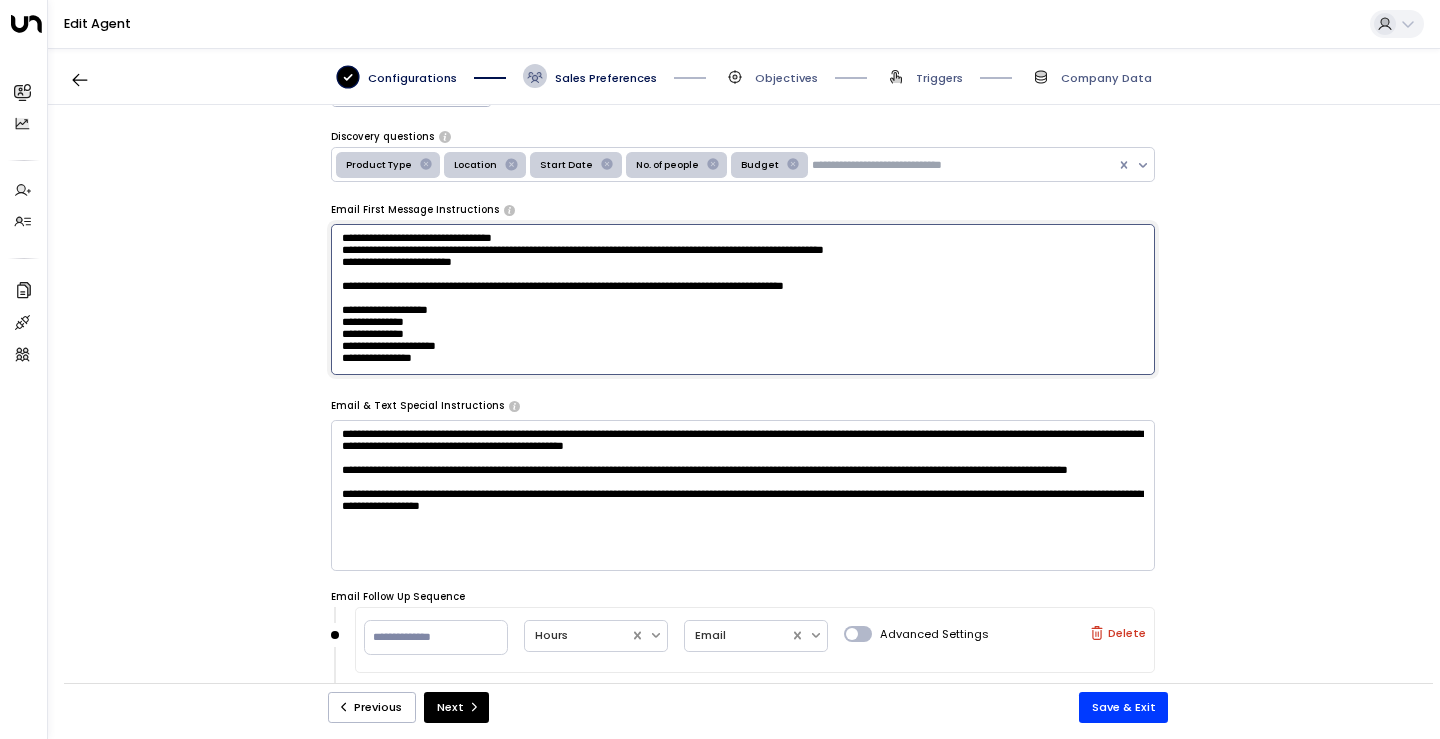 click on "**********" at bounding box center (743, 300) 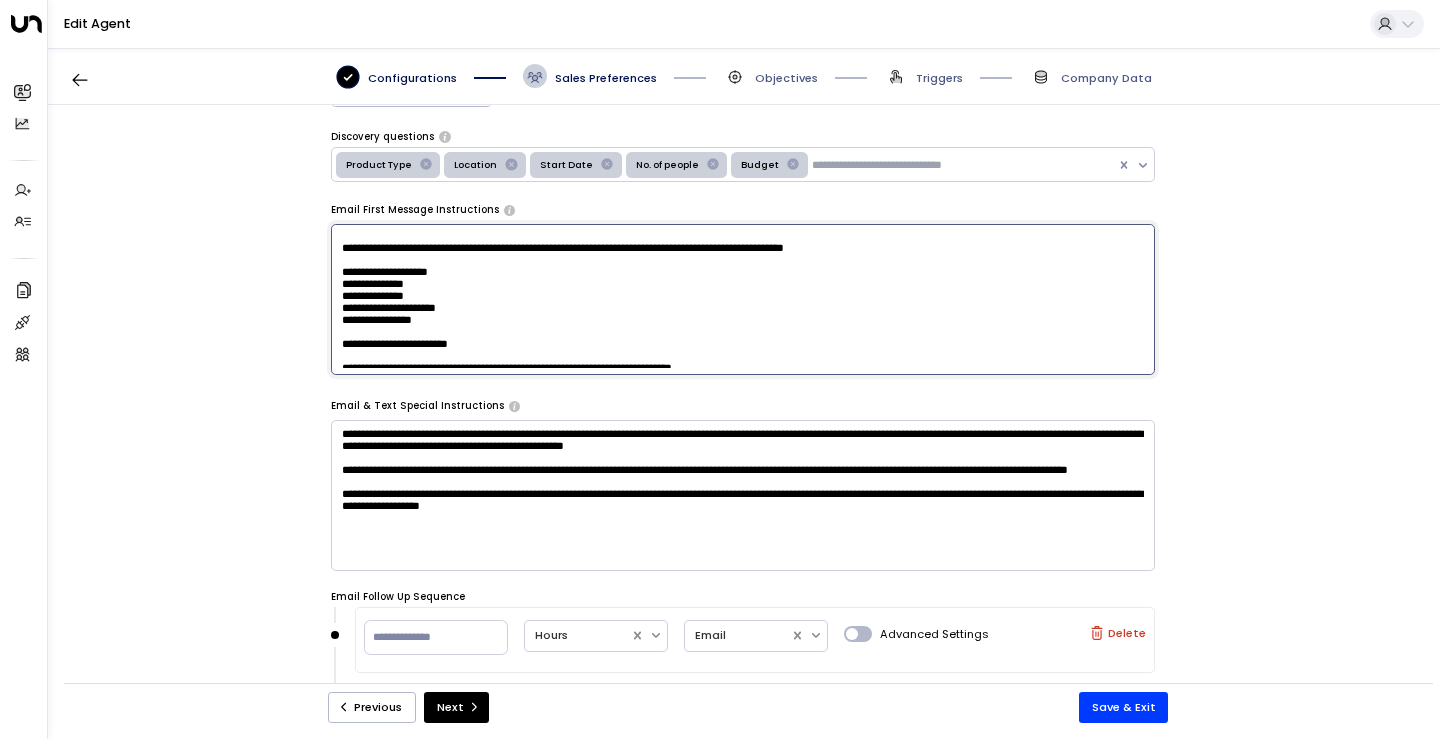scroll, scrollTop: 46, scrollLeft: 0, axis: vertical 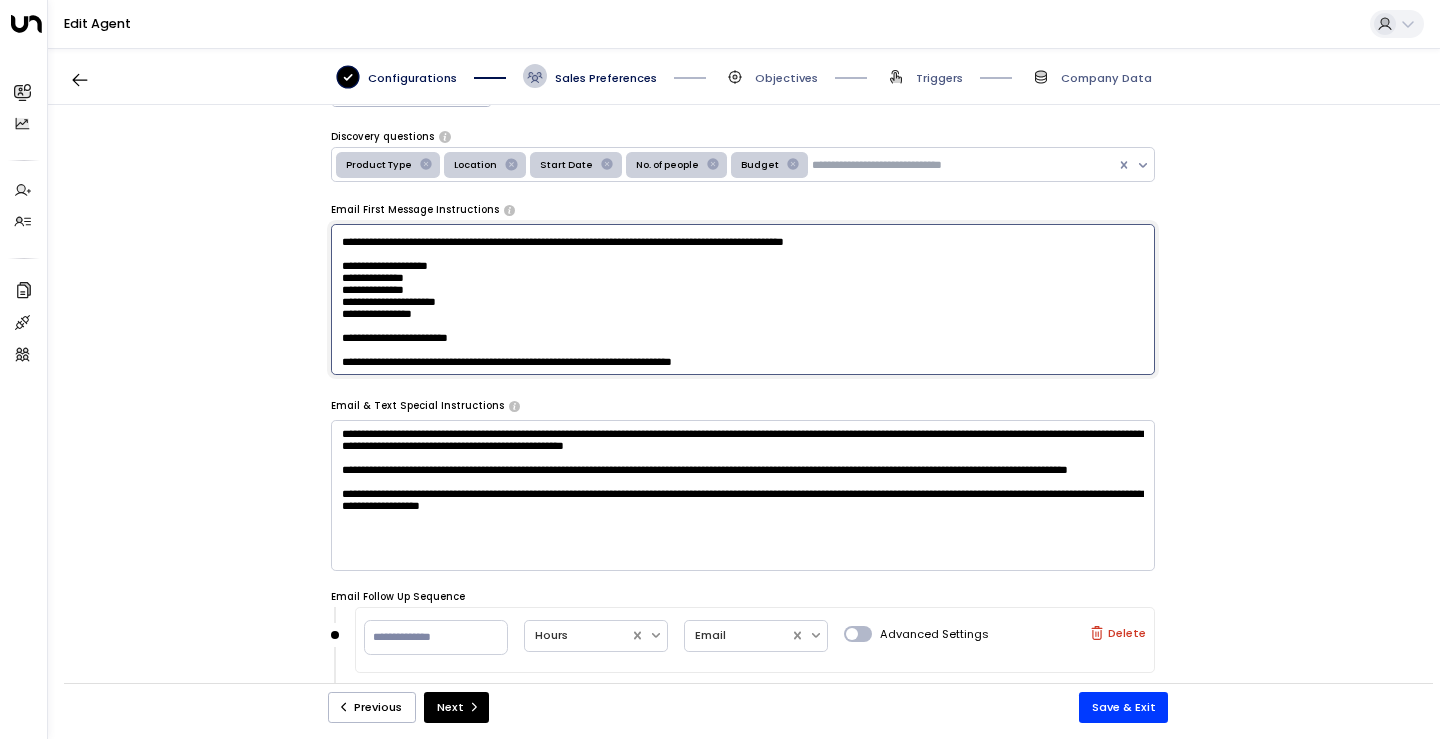drag, startPoint x: 416, startPoint y: 294, endPoint x: 416, endPoint y: 377, distance: 83 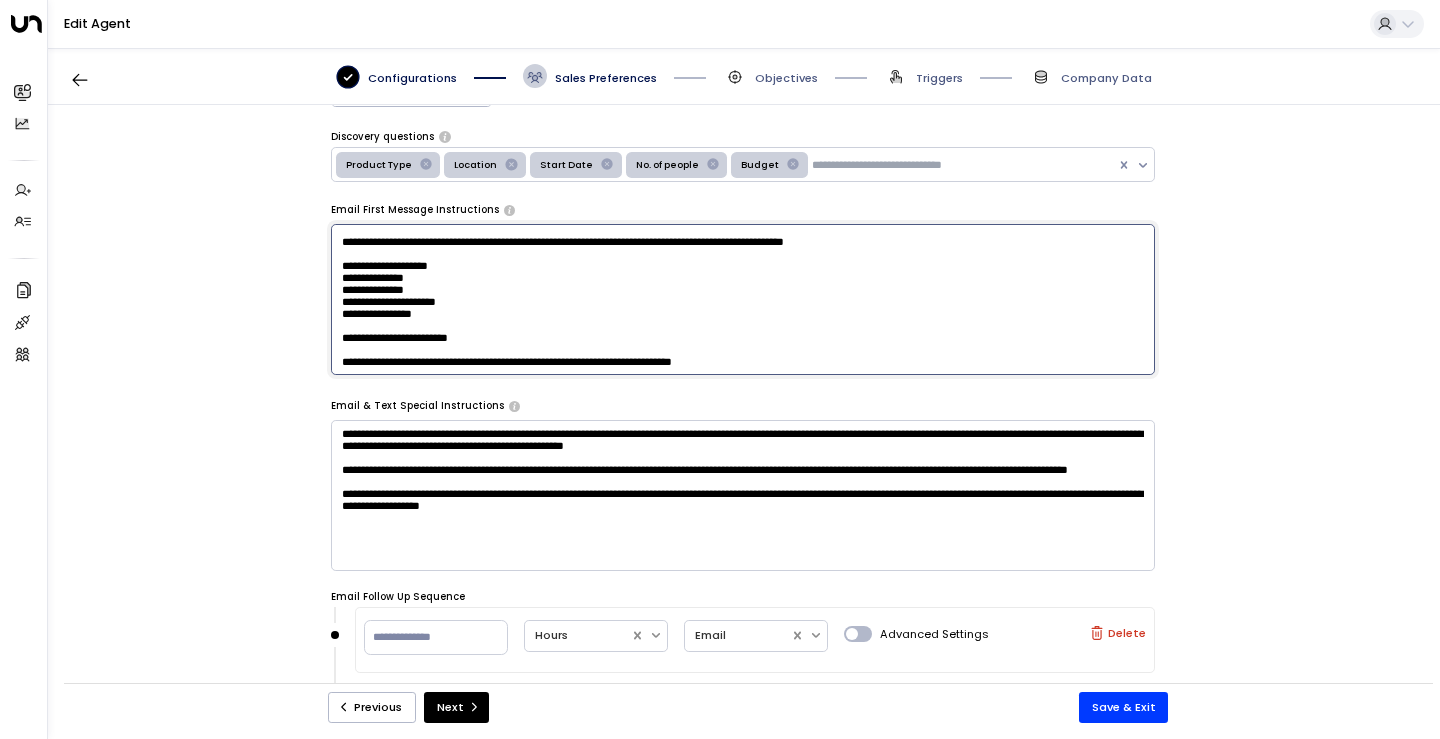 click on "**********" at bounding box center [743, 300] 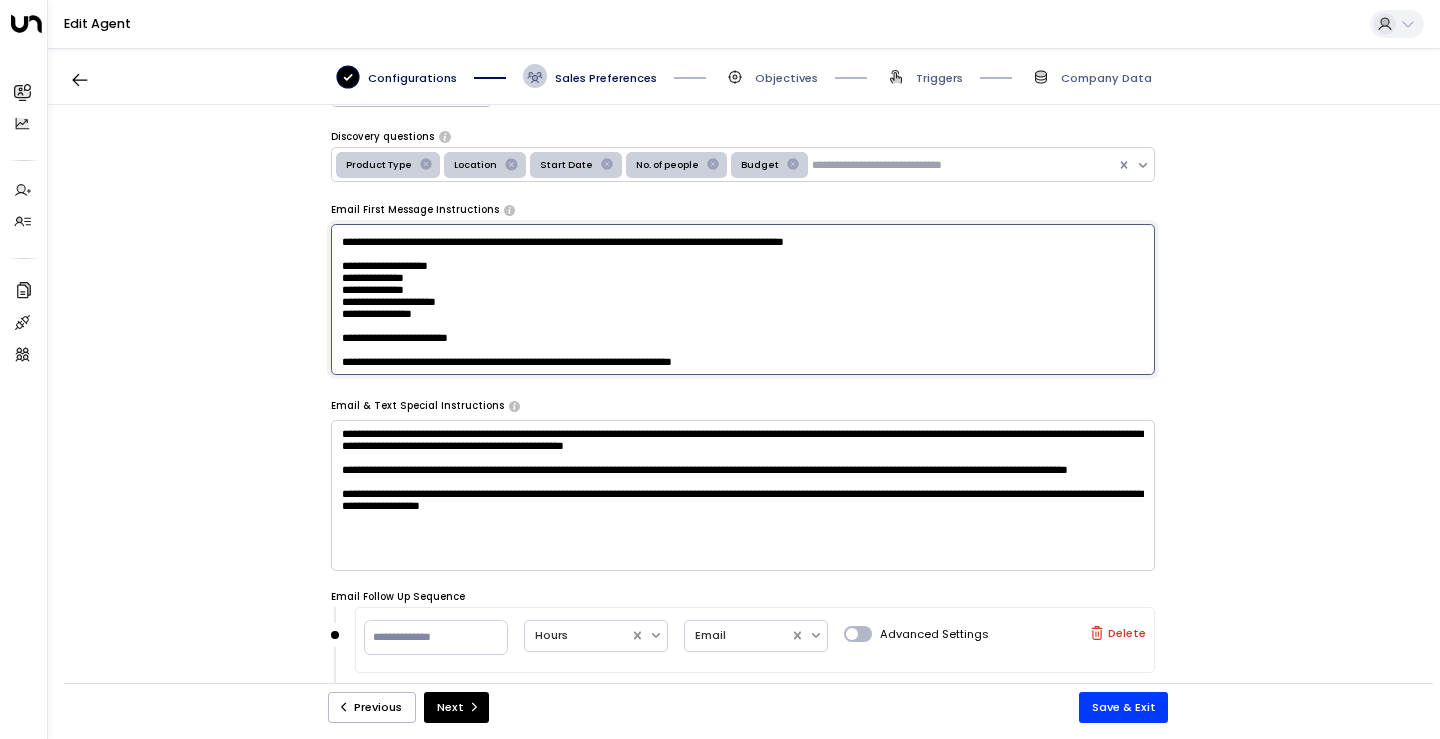 click on "**********" at bounding box center (743, 300) 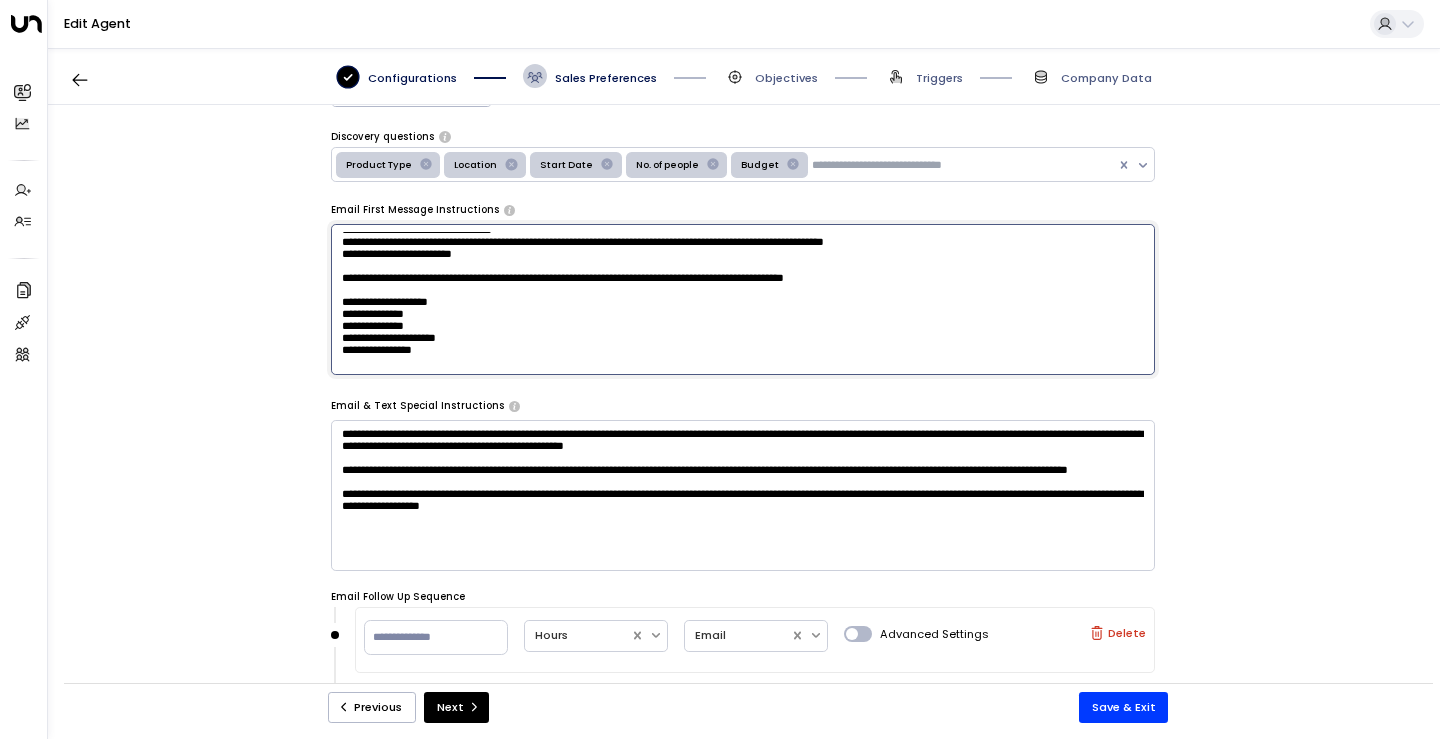 scroll, scrollTop: 0, scrollLeft: 0, axis: both 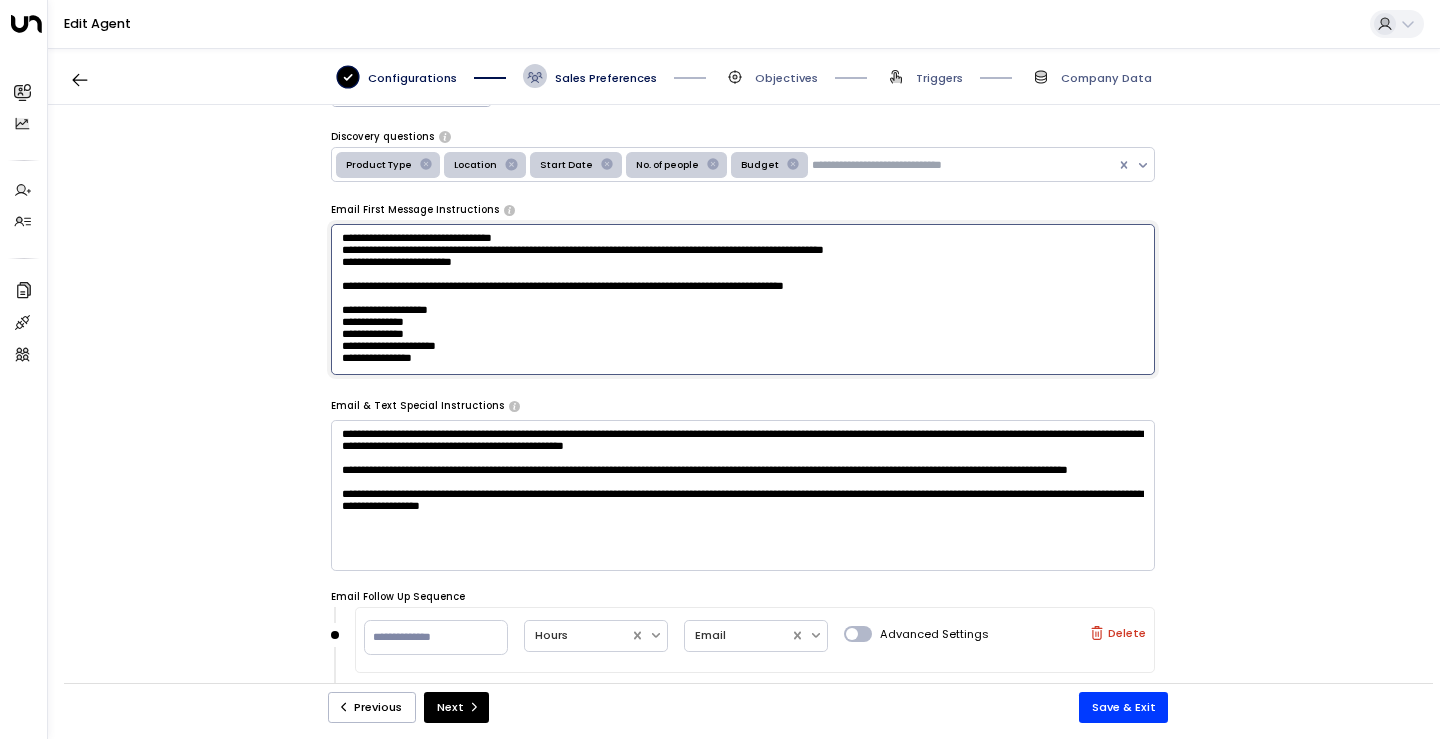 click on "**********" at bounding box center (743, 300) 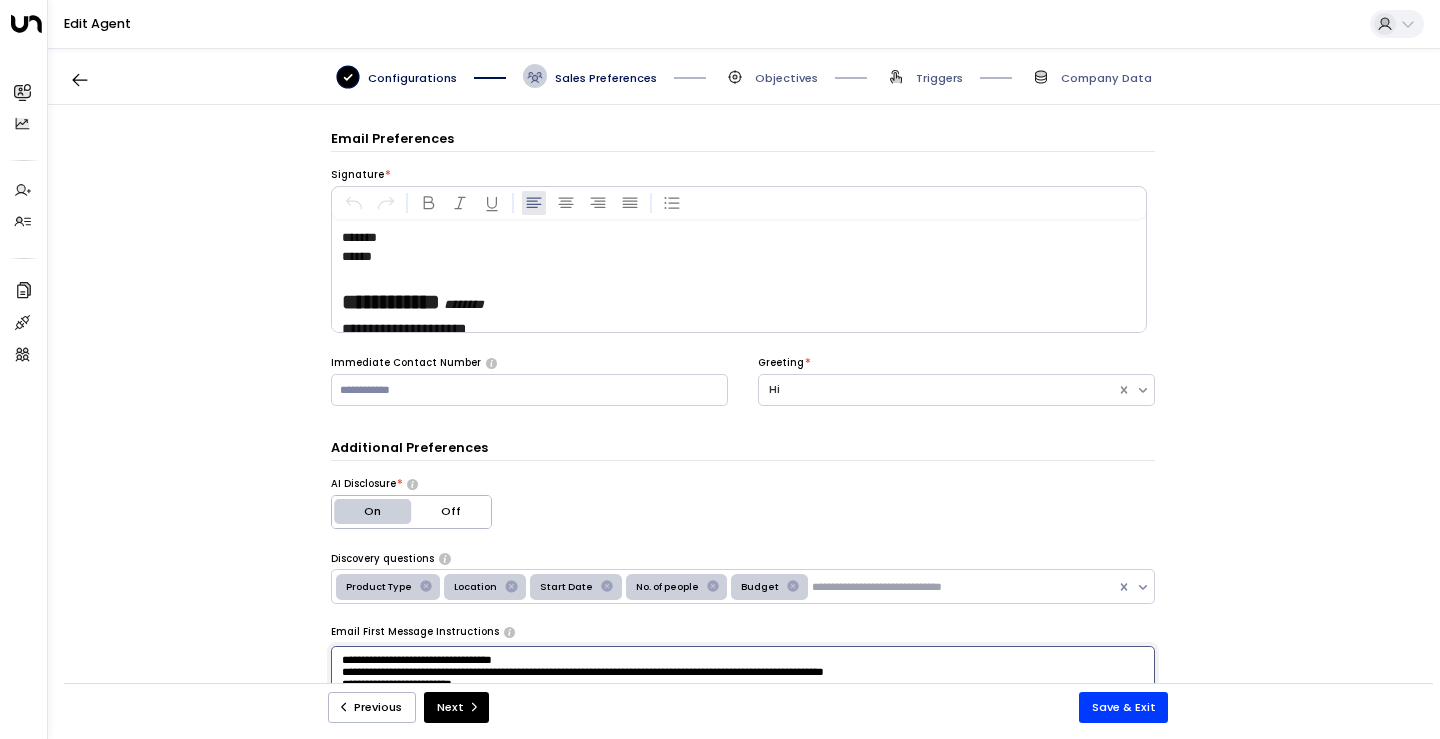 scroll, scrollTop: 0, scrollLeft: 0, axis: both 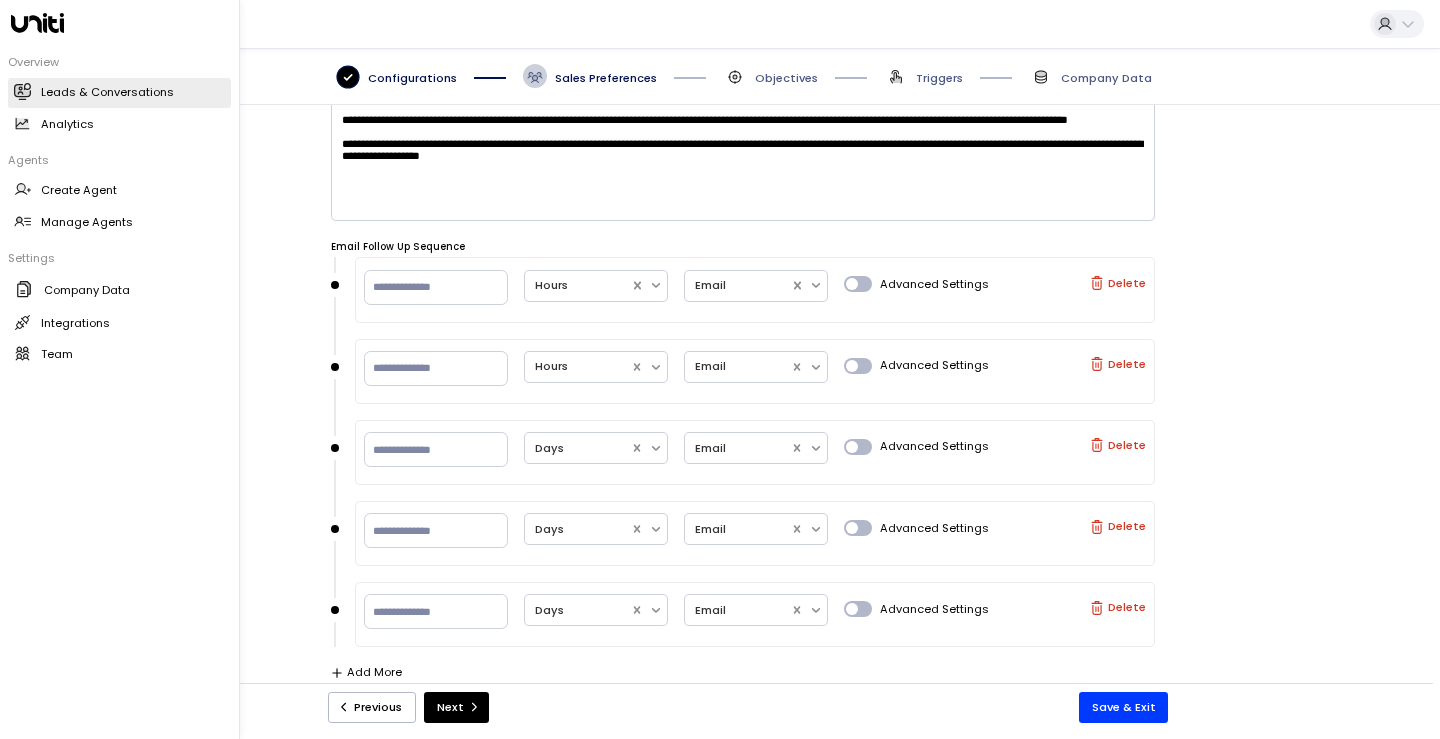 click on "Leads & Conversations" at bounding box center (107, 92) 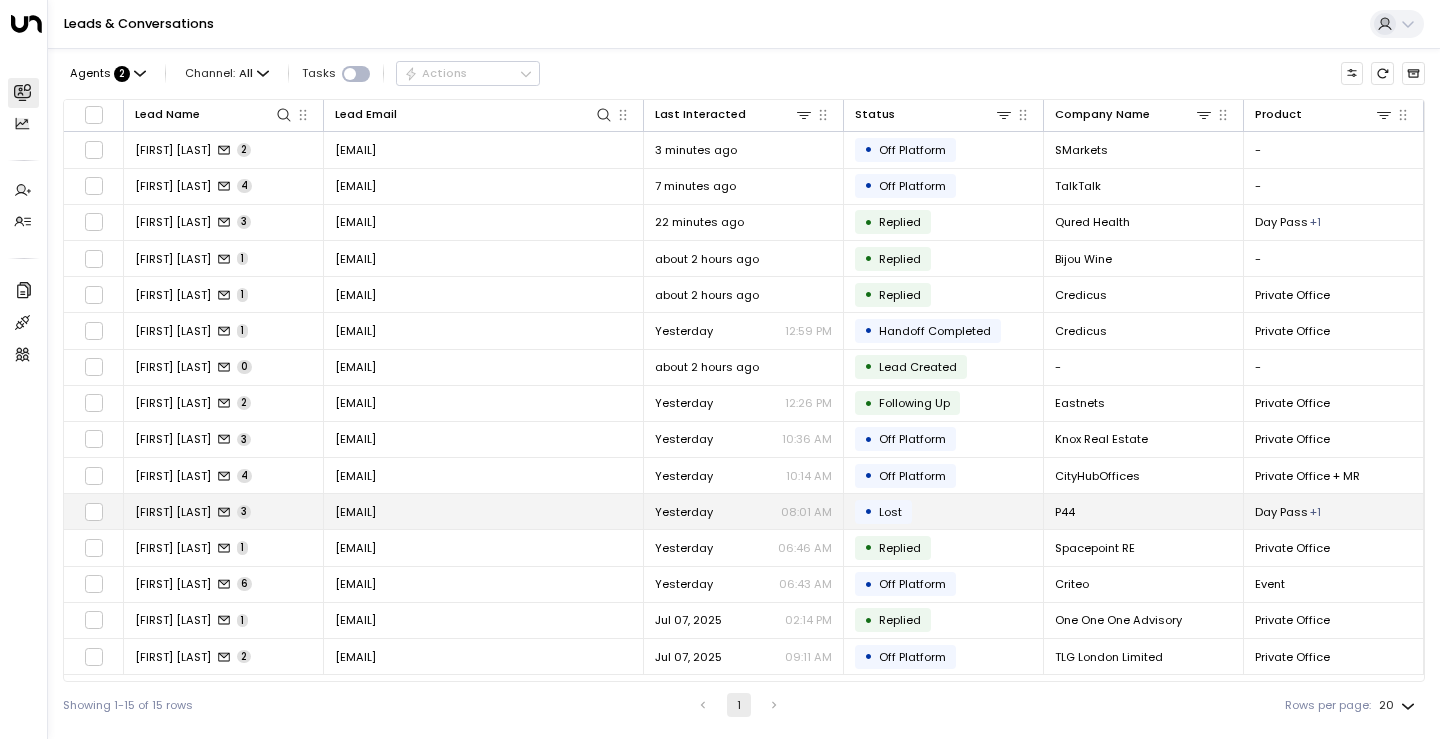 click on "[FIRST] [LAST]" at bounding box center [173, 512] 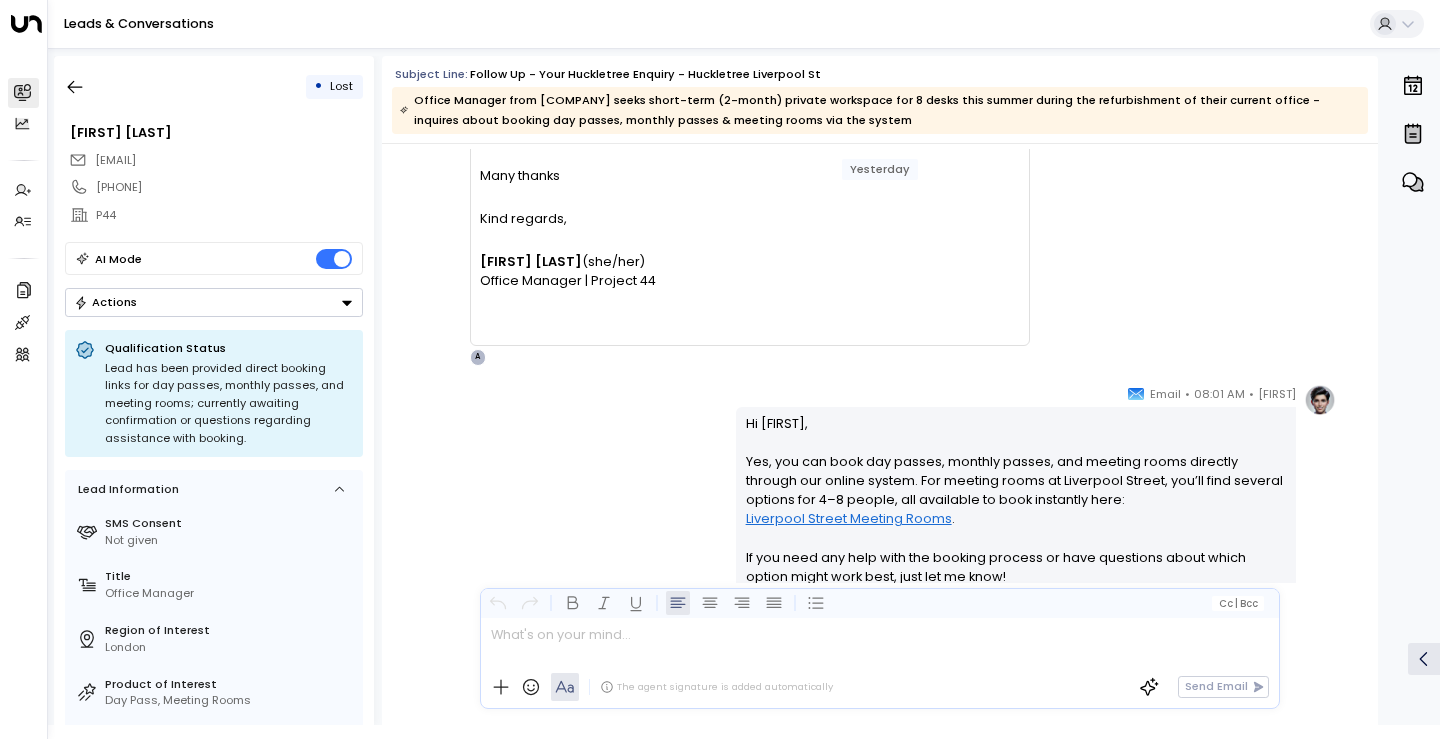 scroll, scrollTop: 1839, scrollLeft: 0, axis: vertical 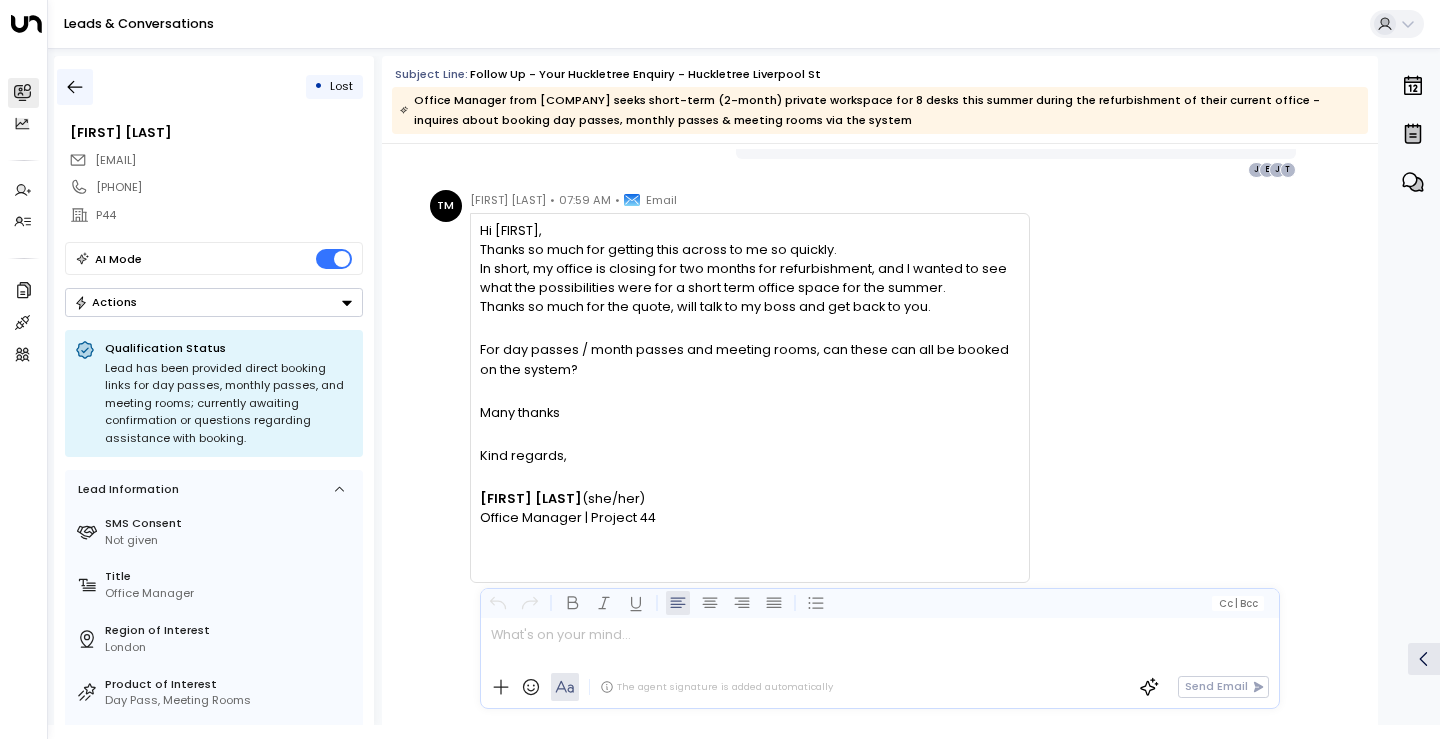 click at bounding box center [75, 87] 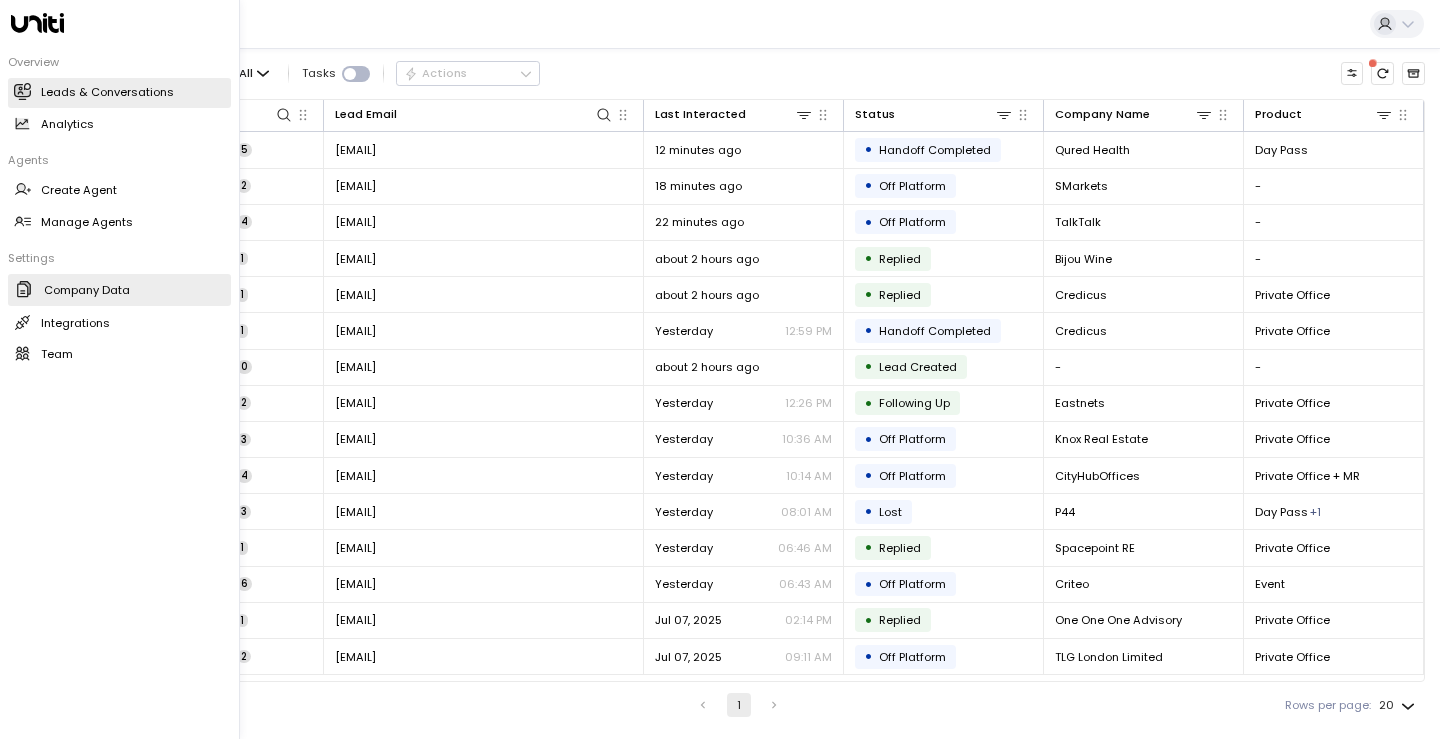 click on "Company Data Company Data" at bounding box center [119, 290] 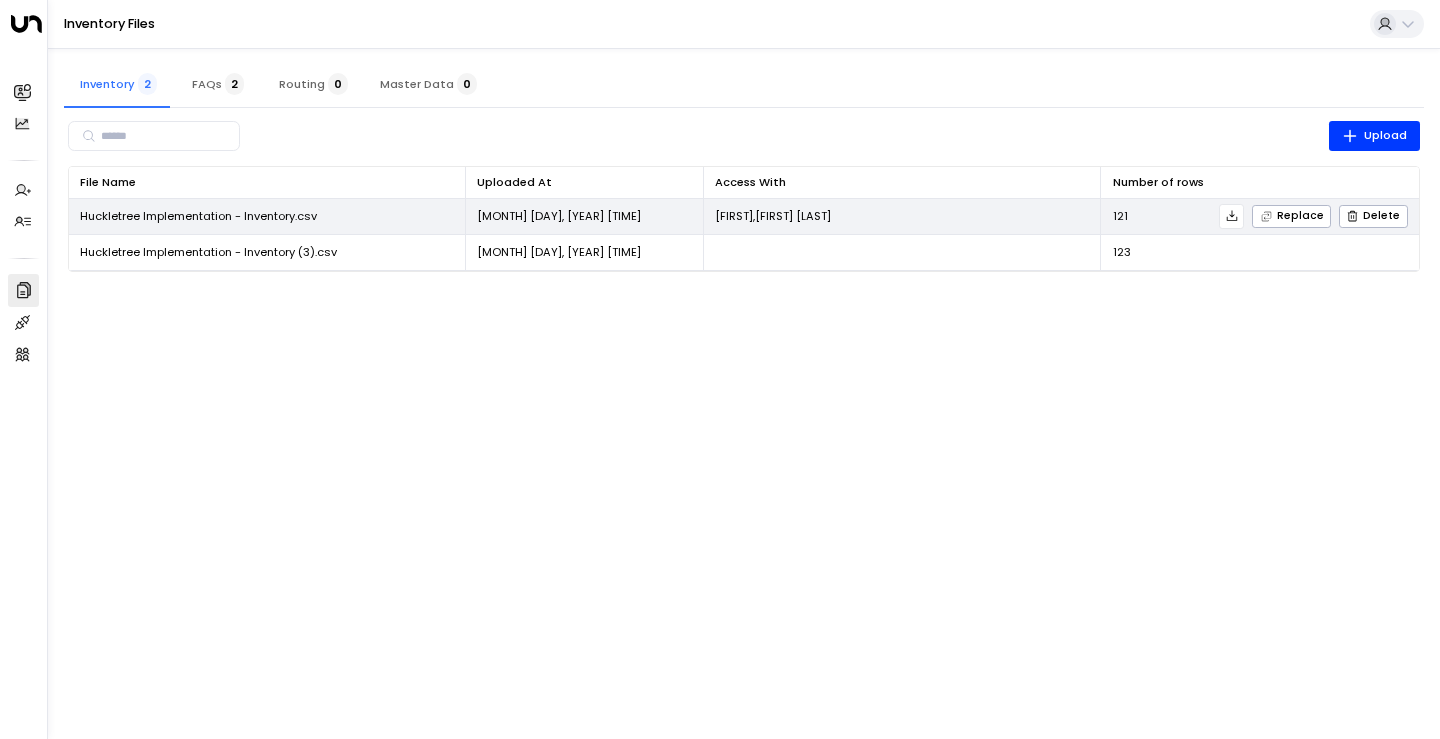 click on "Huckletree Implementation - Inventory.csv" at bounding box center [267, 216] 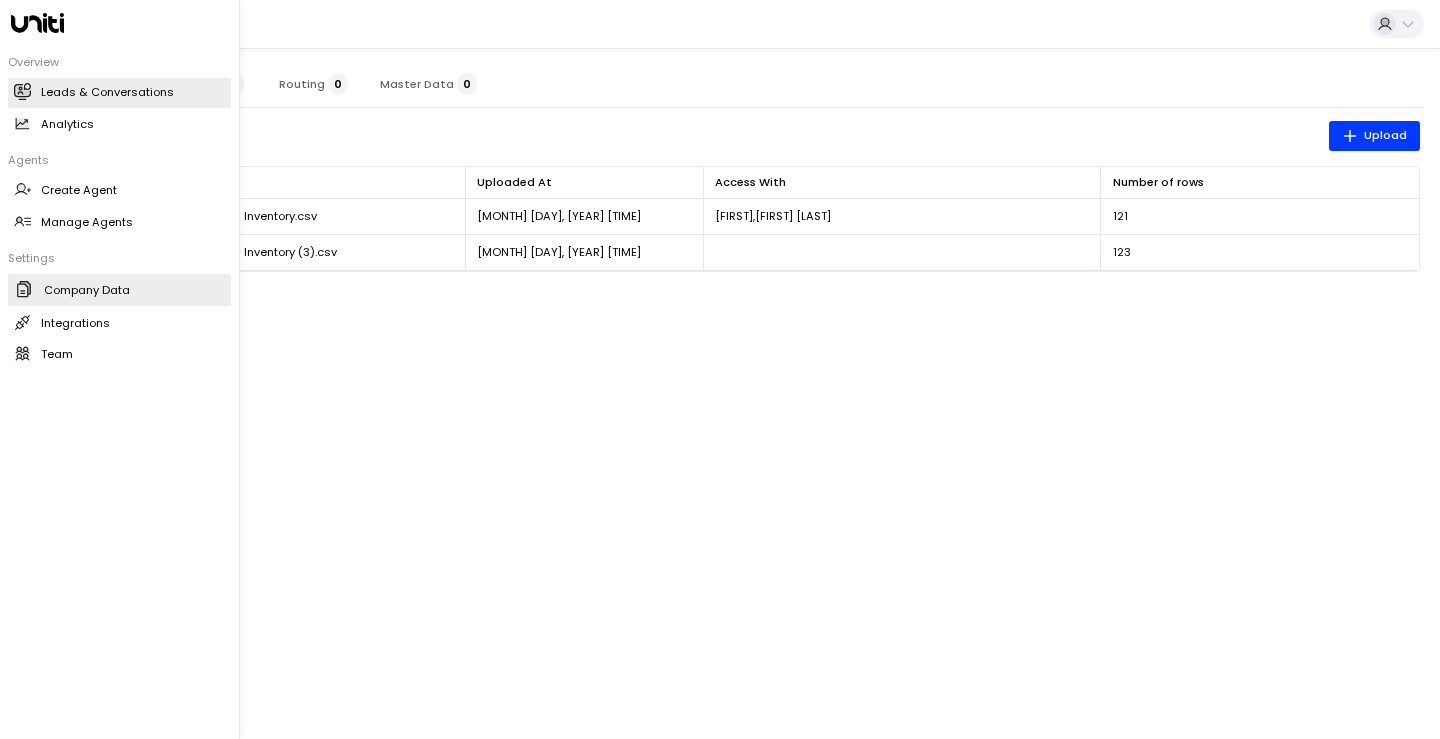 click at bounding box center (23, 91) 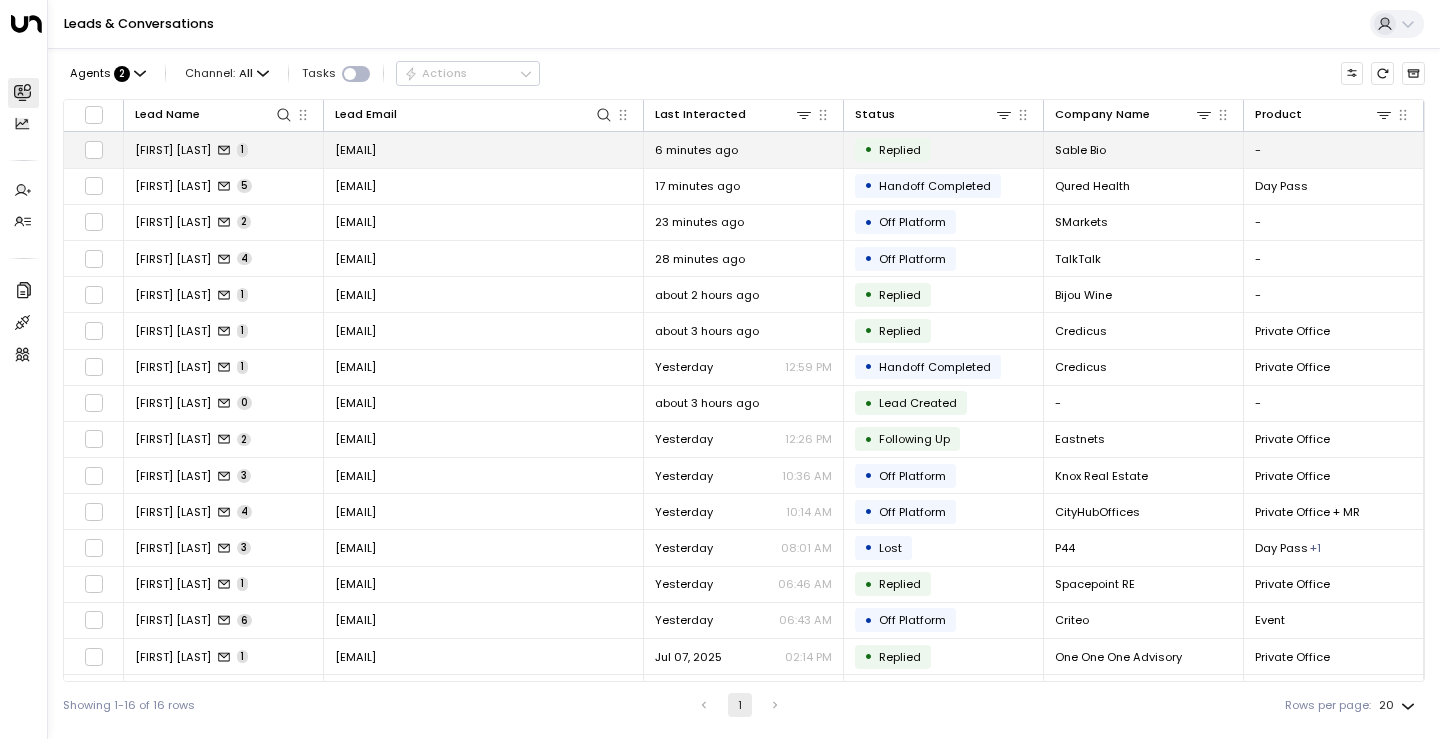 click on "[FIRST] [LAST]" at bounding box center [173, 150] 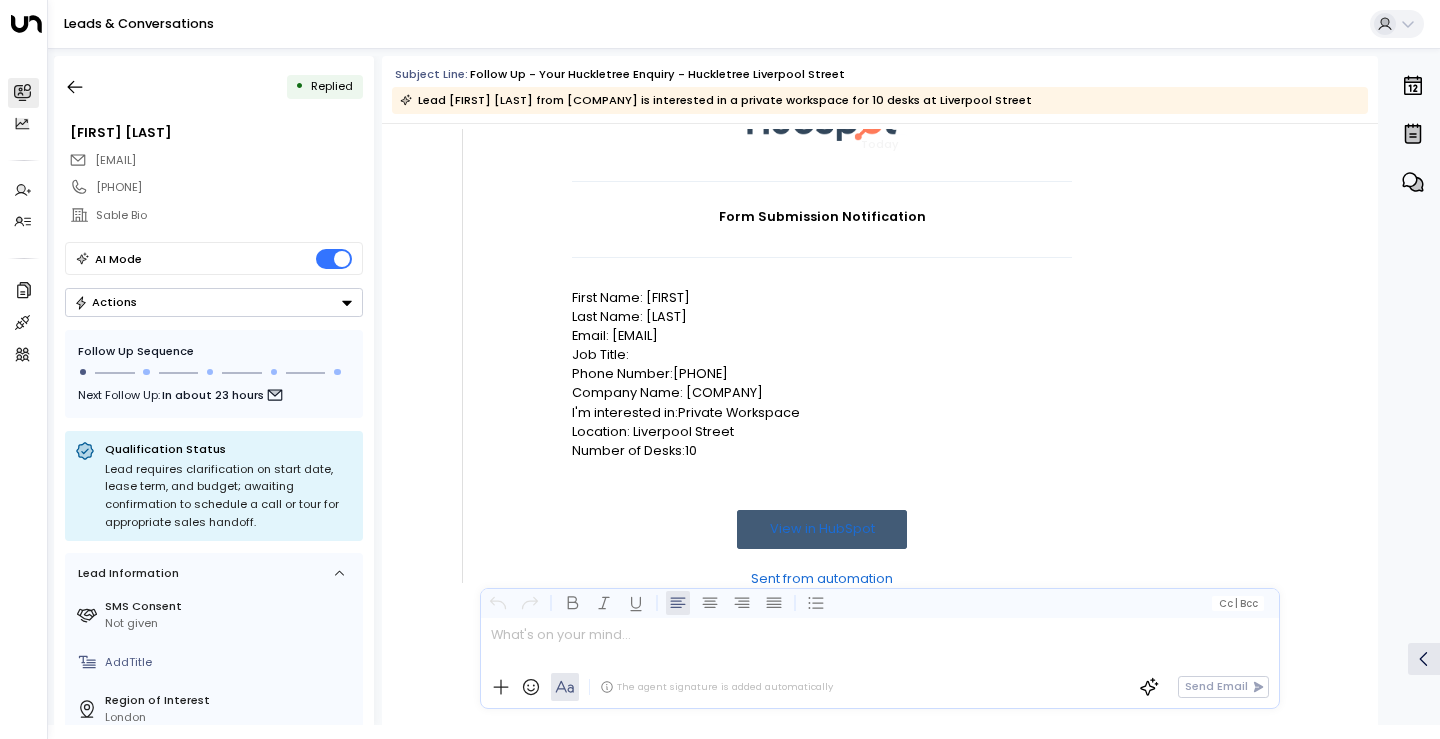 scroll, scrollTop: 17, scrollLeft: 0, axis: vertical 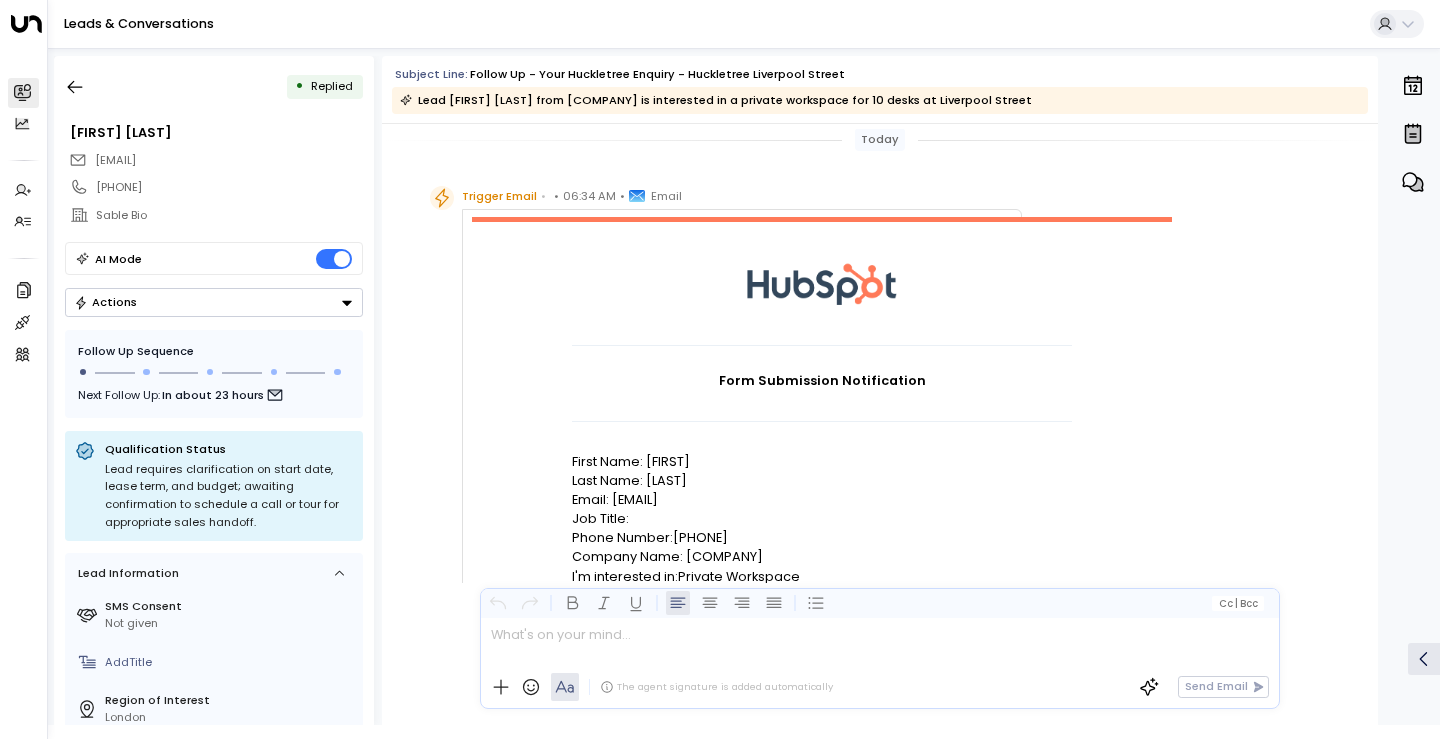 click at bounding box center (879, 642) 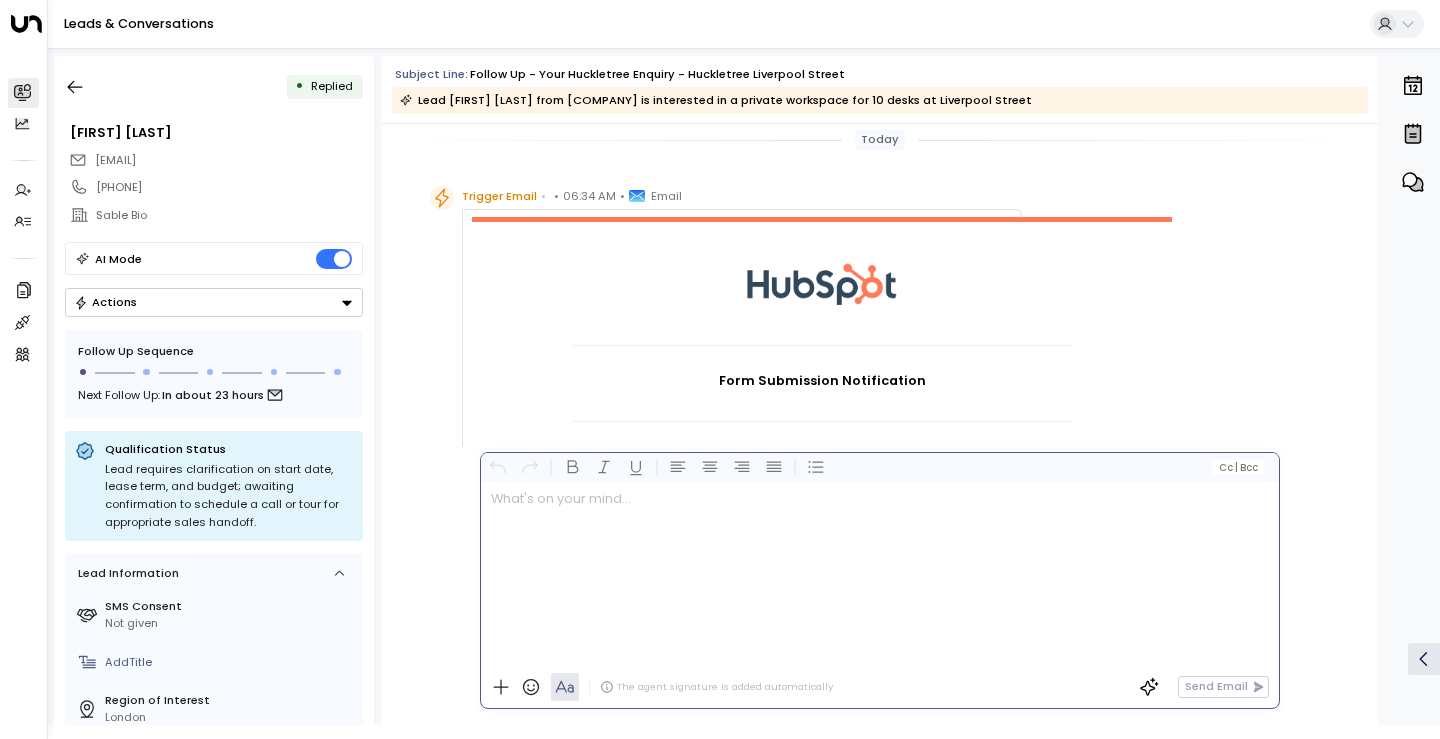 click on "Subject Line: Follow up - Your Huckletree Enquiry - Huckletree Liverpool Street Lead [FIRST] [LAST] from [COMPANY] is interested in a private workspace for 10 desks at Liverpool Street Today Trigger Email • • 06:34 AM • Email Form Submission Notification First Name: [FIRST] Last Name: [LAST] Email: [EMAIL] Job Title:  Phone Number:[PHONE] Company Name: [COMPANY] I'm interested in:Private Workspace Location: Liverpool Street Number of Desks:10 View in HubSpot Sent from automation This email was sent to  [EMAIL]  because the notification  Custom notification from workflows tool  is turned on in the account  huckletree.com  (Hub ID: 7029576) Do you want to stop receiving these emails? Turn off Custom notification from workflows tool  email notifications. HubSpot, Inc. 2 Canal Park Cambridge, MA [POSTAL CODE] A [FIRST] • 06:35 AM • Email Hi [FIRST], To recommend the best solution, could you share: 1. Your ideal start date and lease term 2. Your budget range Thanks, [FIRST] thrive." at bounding box center (880, 390) 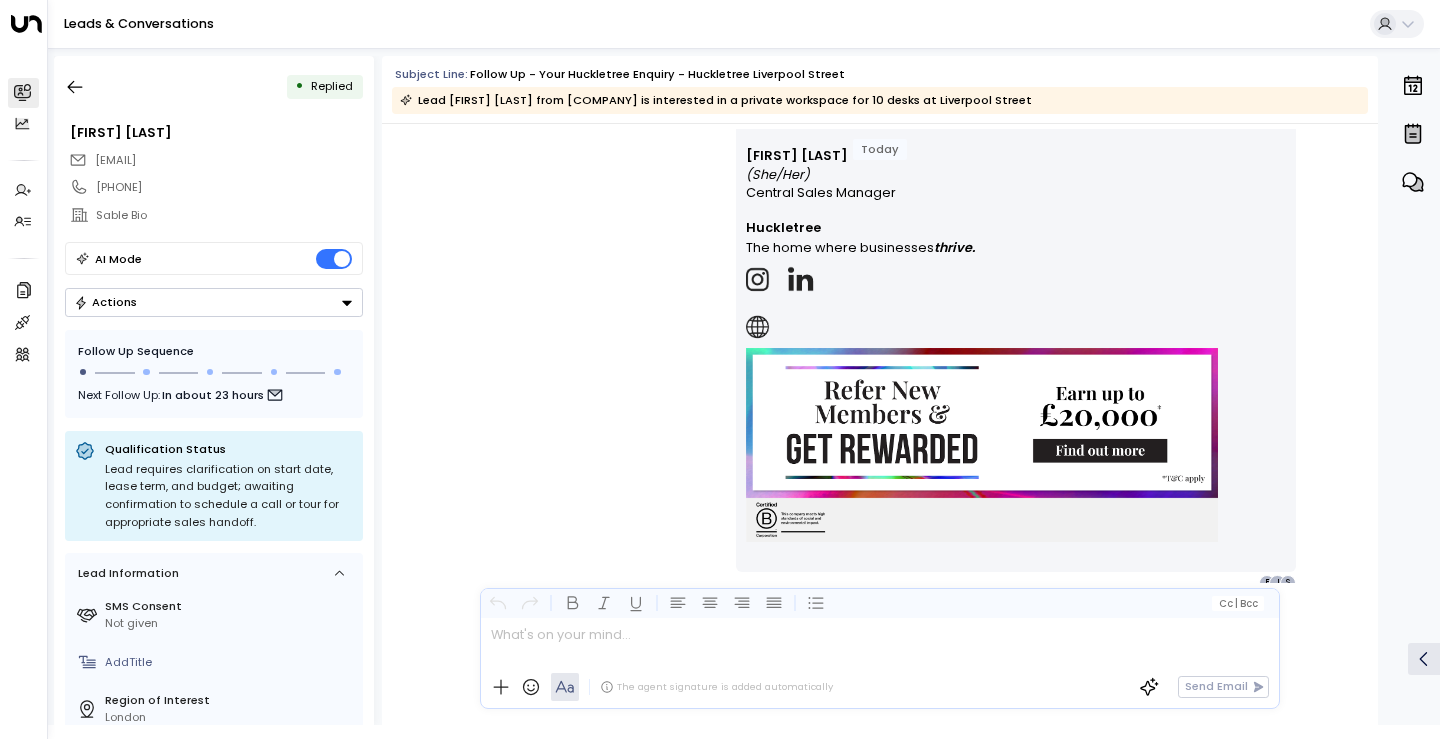 scroll, scrollTop: 1424, scrollLeft: 0, axis: vertical 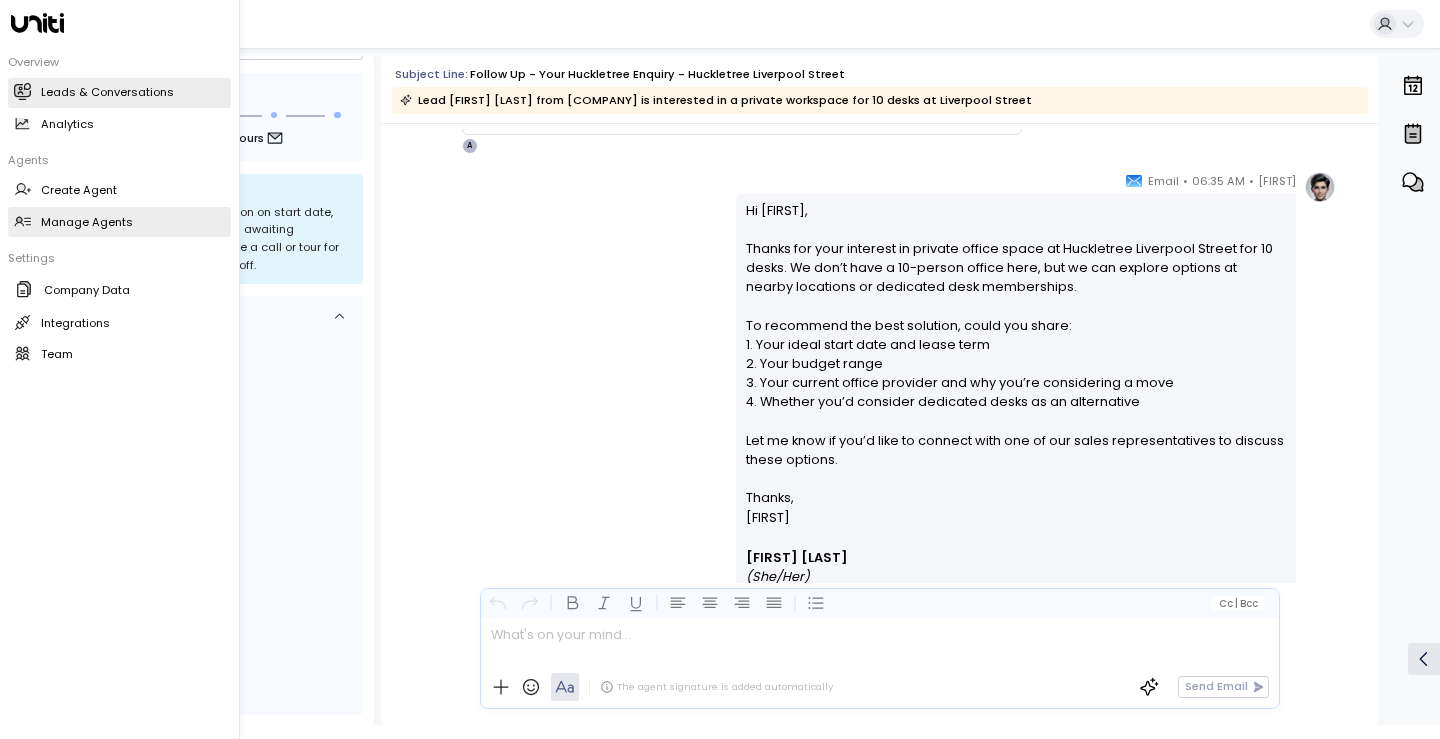 click at bounding box center [22, 221] 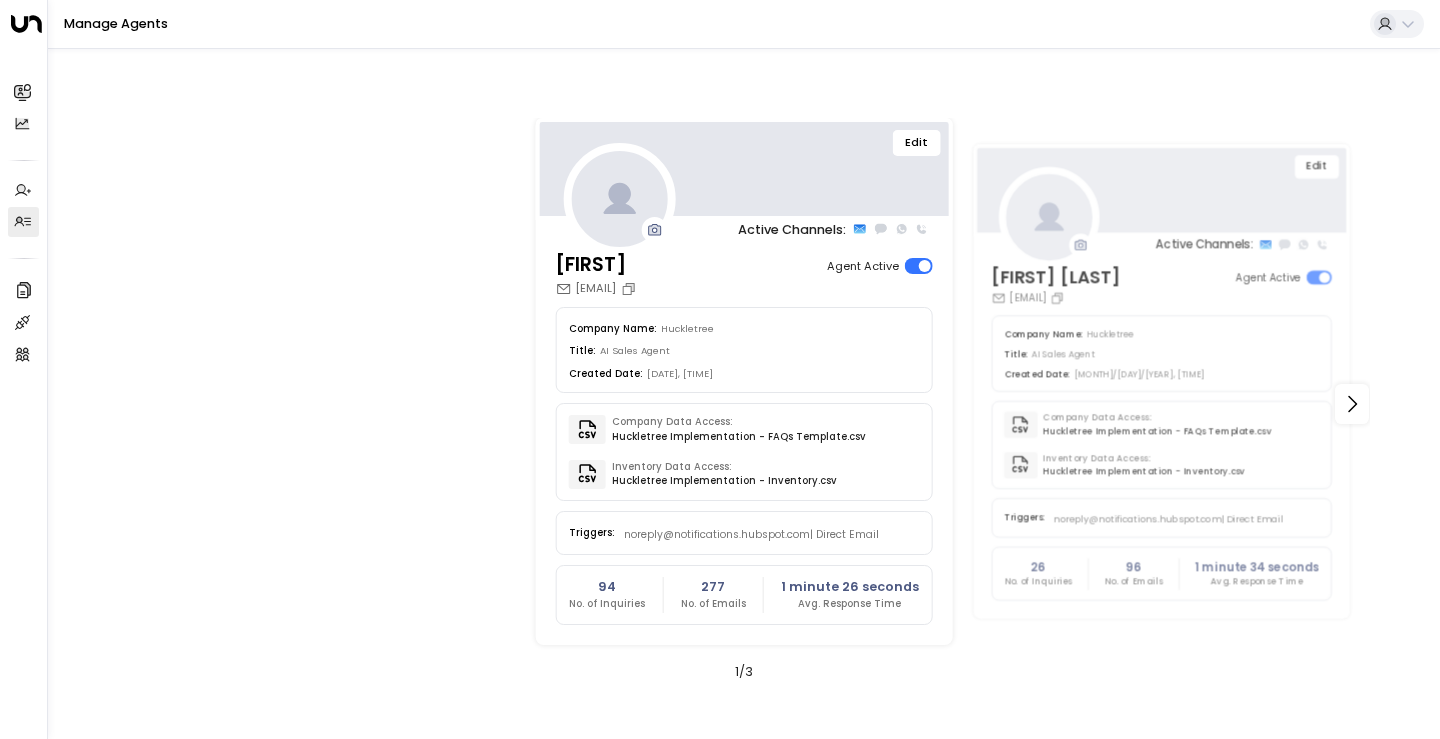 click on "Edit" at bounding box center (916, 143) 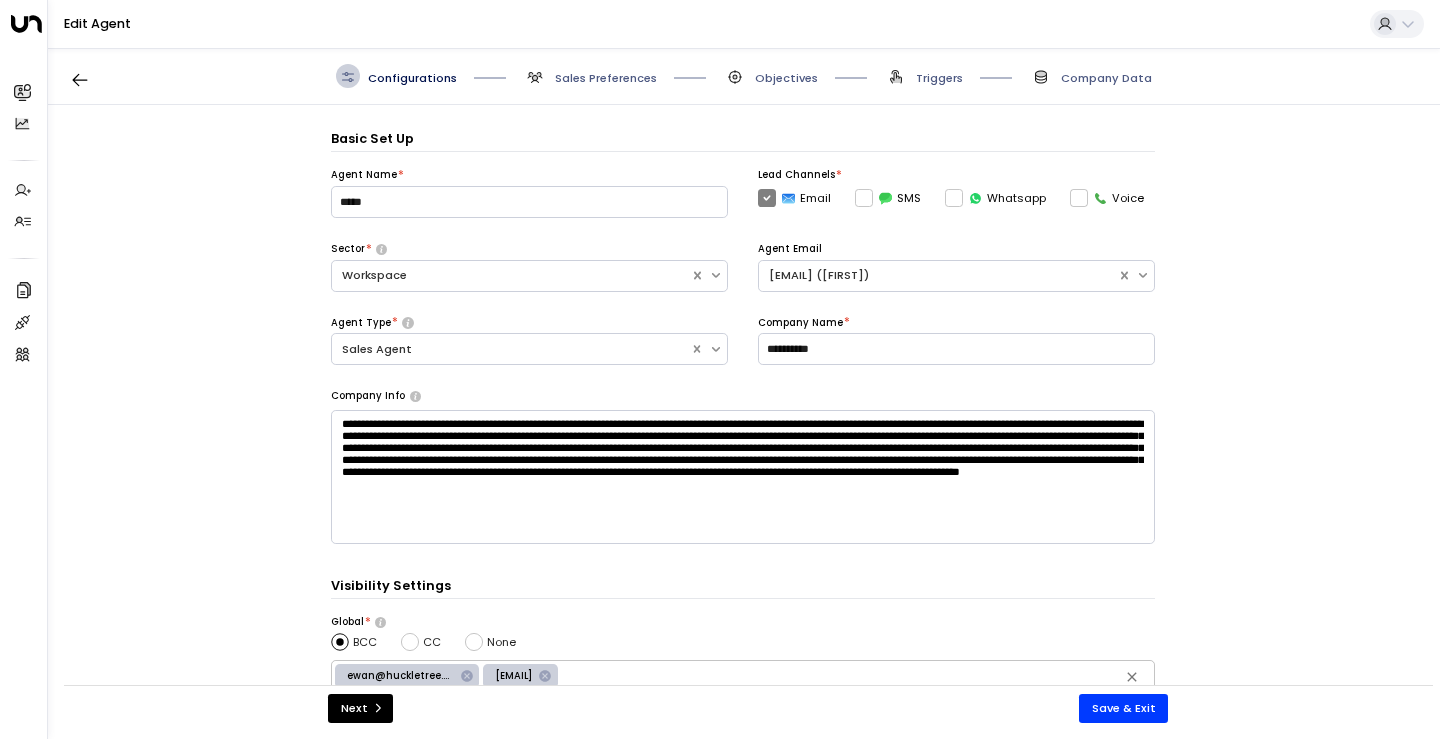 scroll, scrollTop: 0, scrollLeft: 0, axis: both 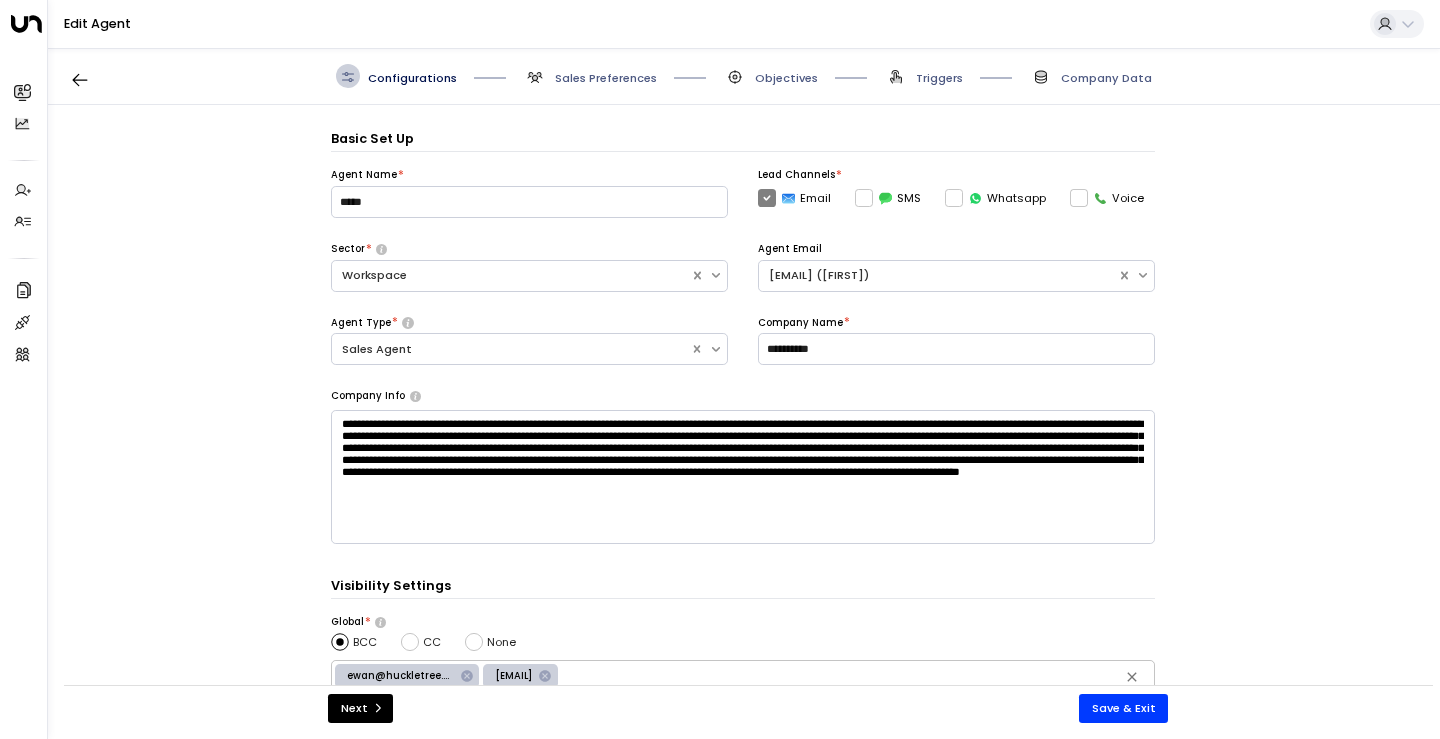 click on "Configurations Sales Preferences Objectives Triggers Company Data" at bounding box center [744, 76] 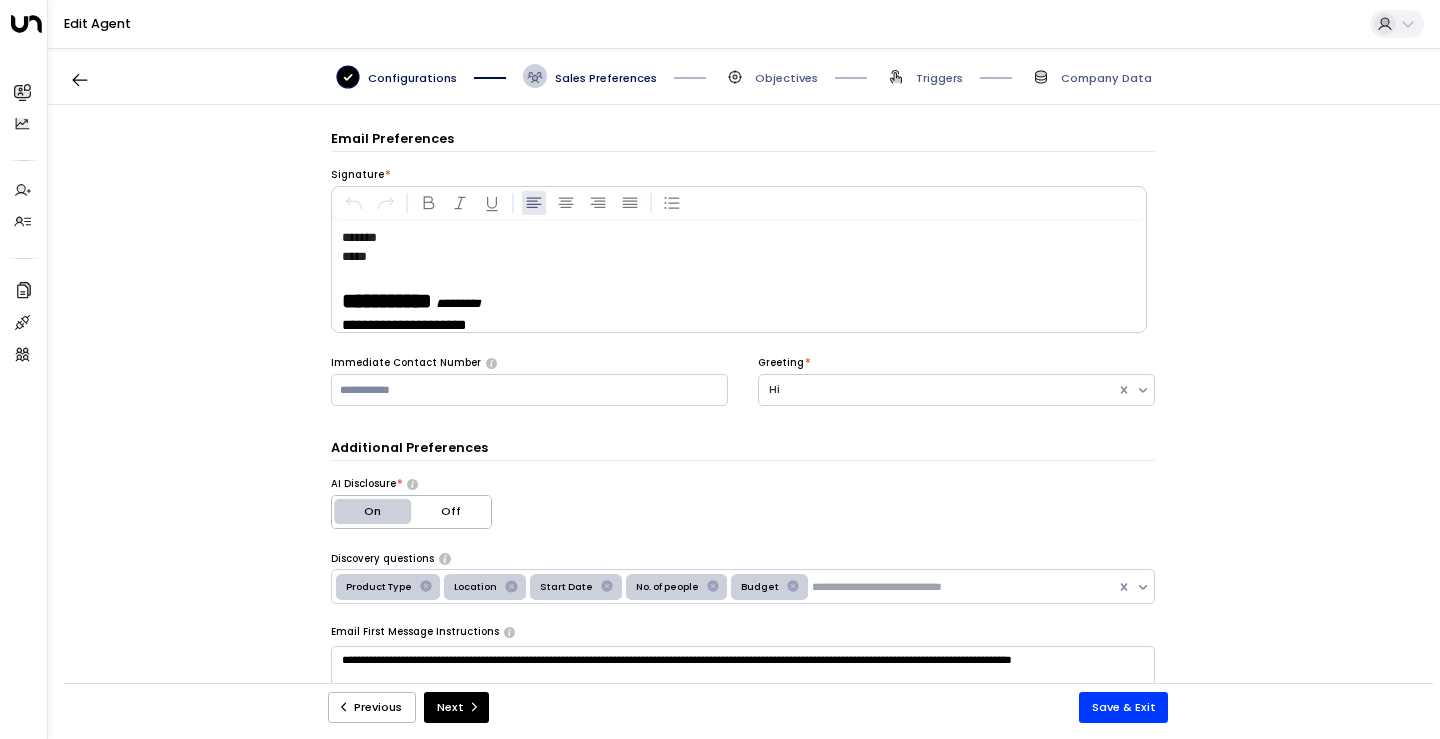 scroll, scrollTop: 24, scrollLeft: 0, axis: vertical 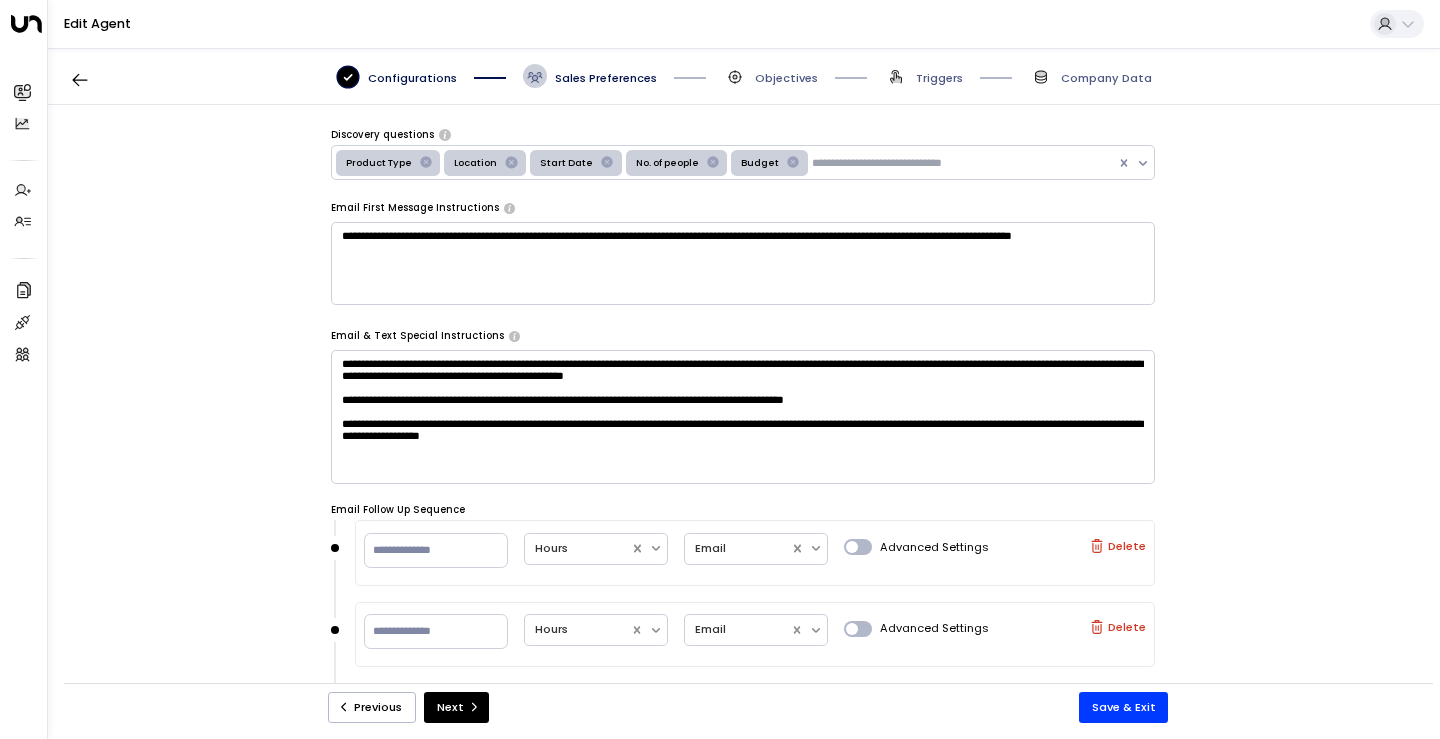 click on "**********" at bounding box center (743, 264) 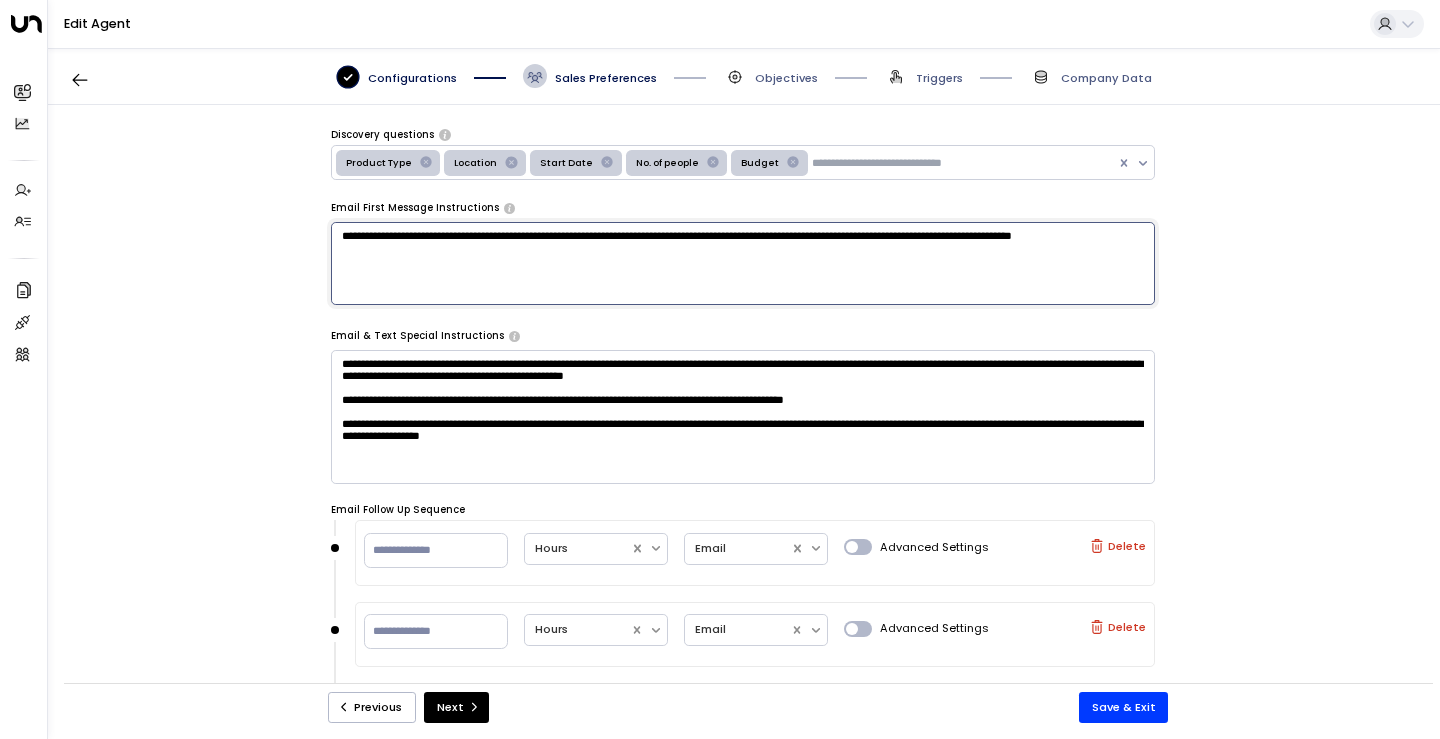 click on "**********" at bounding box center (743, 264) 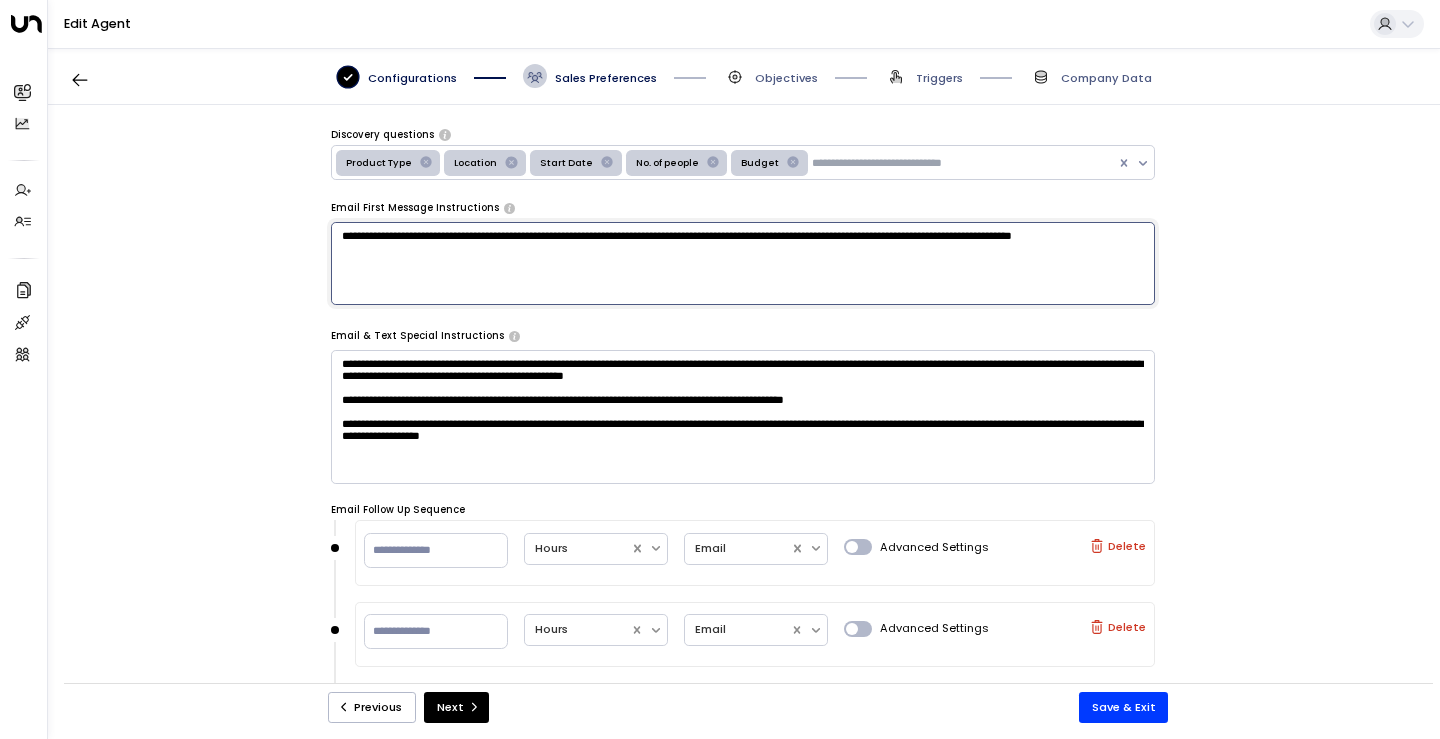 drag, startPoint x: 533, startPoint y: 247, endPoint x: 582, endPoint y: 242, distance: 49.25444 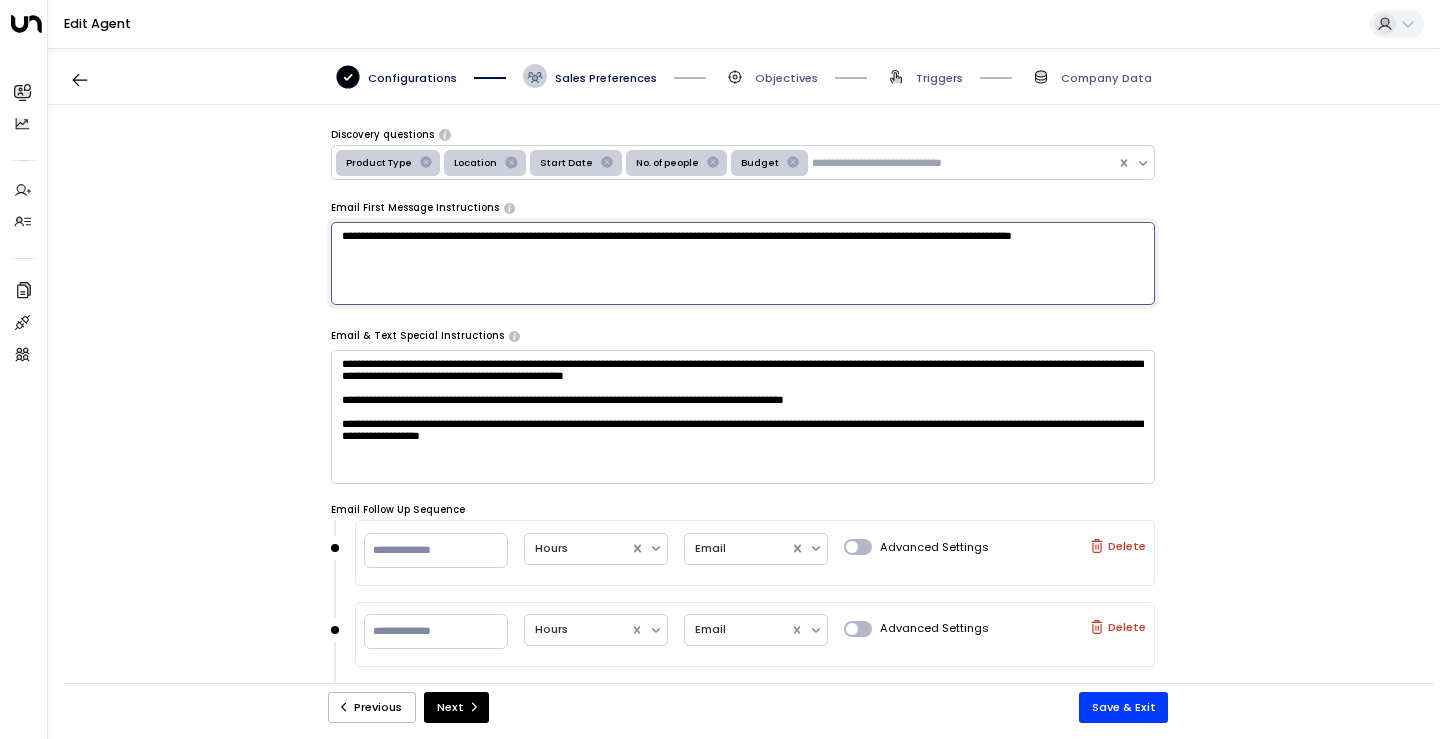click on "**********" at bounding box center (743, 264) 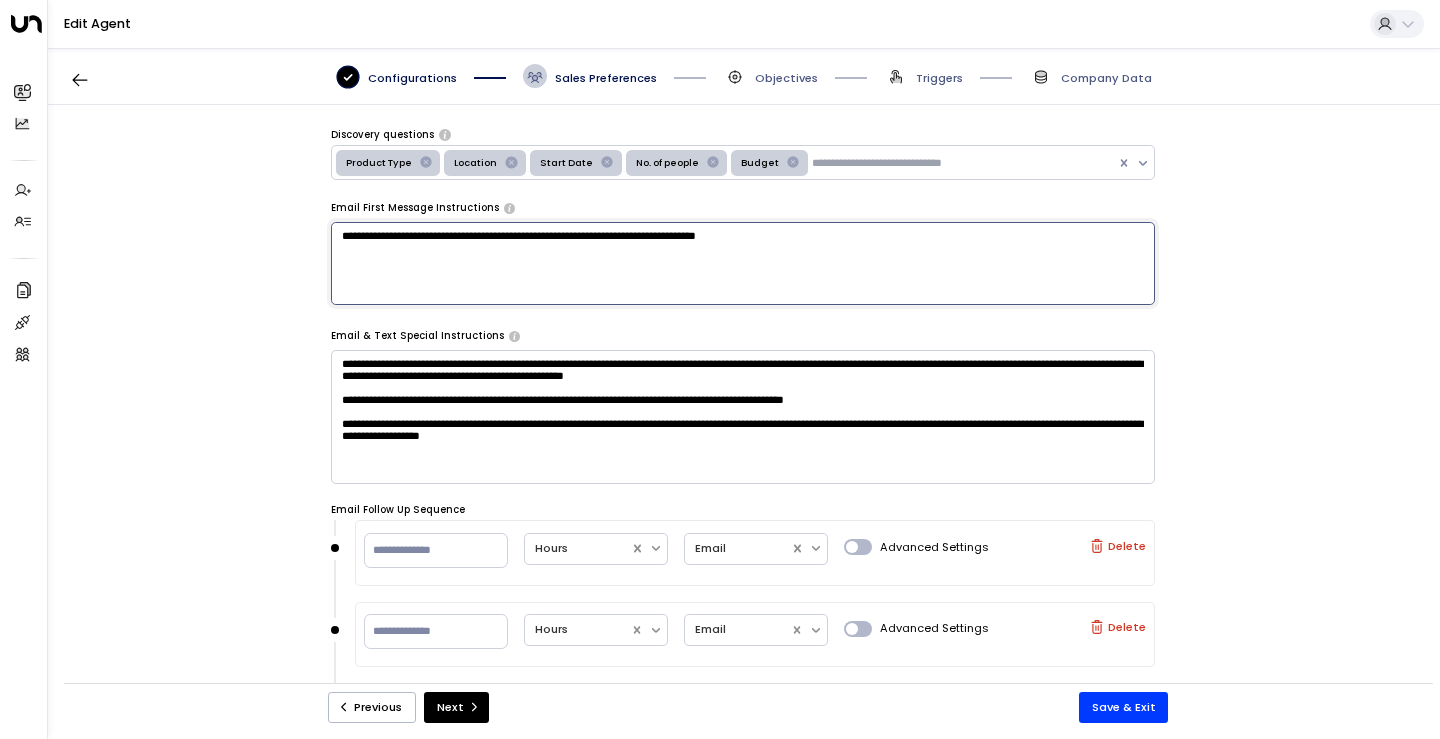 drag, startPoint x: 646, startPoint y: 237, endPoint x: 867, endPoint y: 257, distance: 221.90314 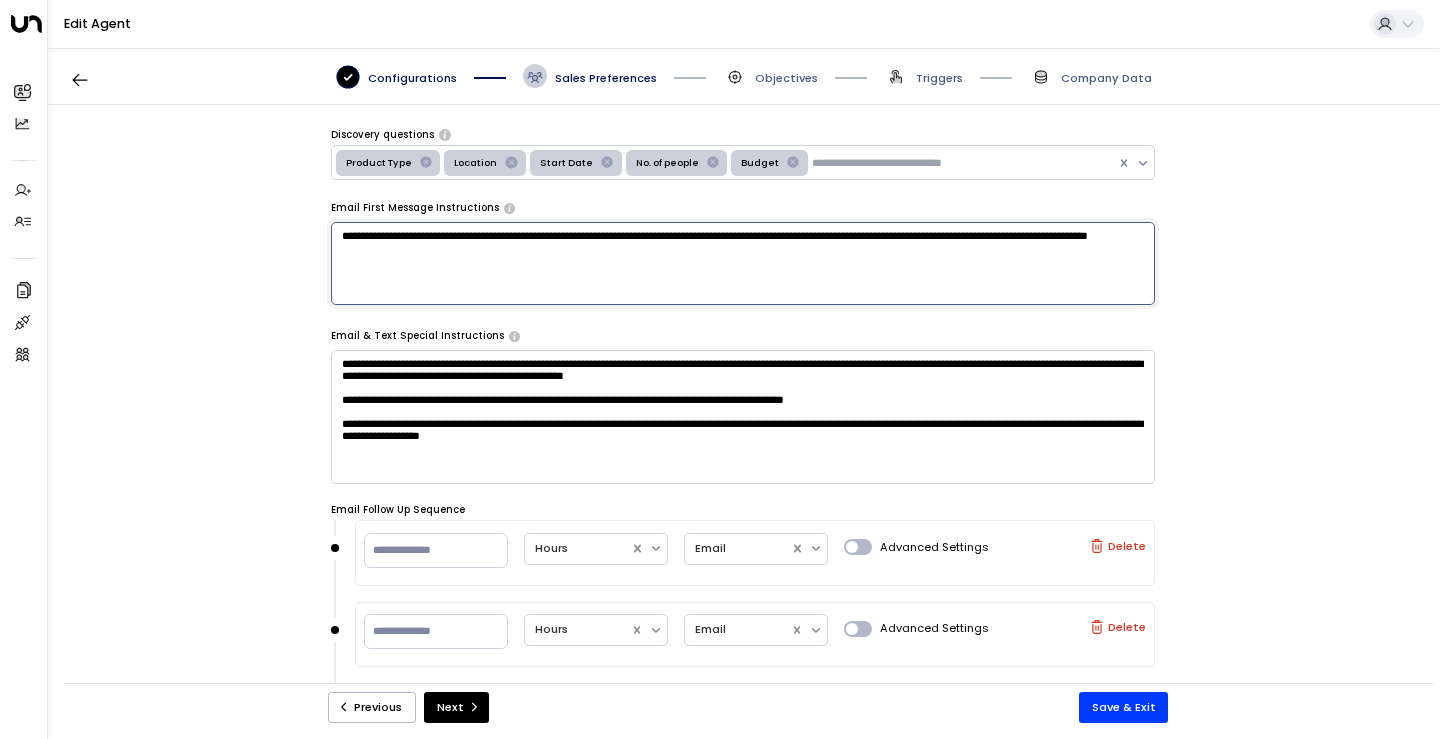 click on "**********" at bounding box center [743, 264] 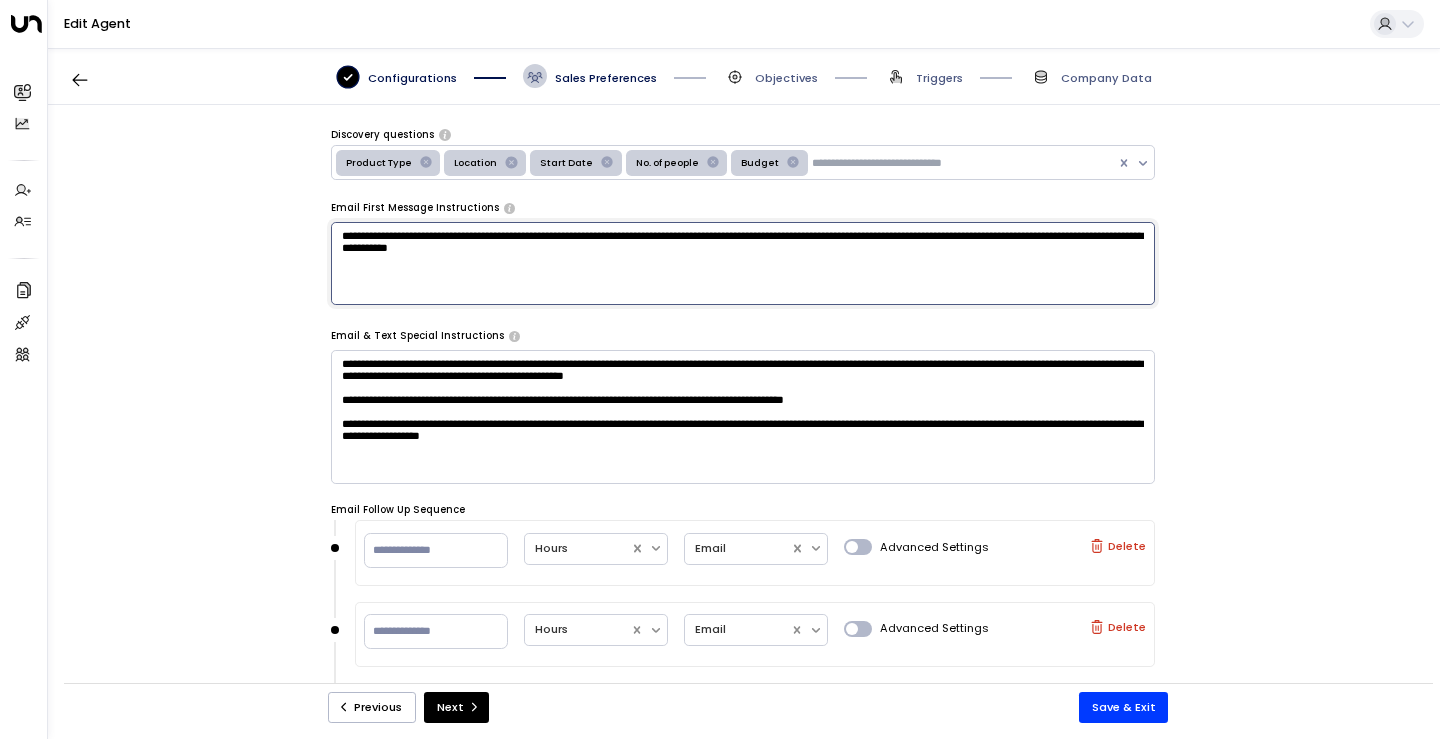 click on "**********" at bounding box center (743, 264) 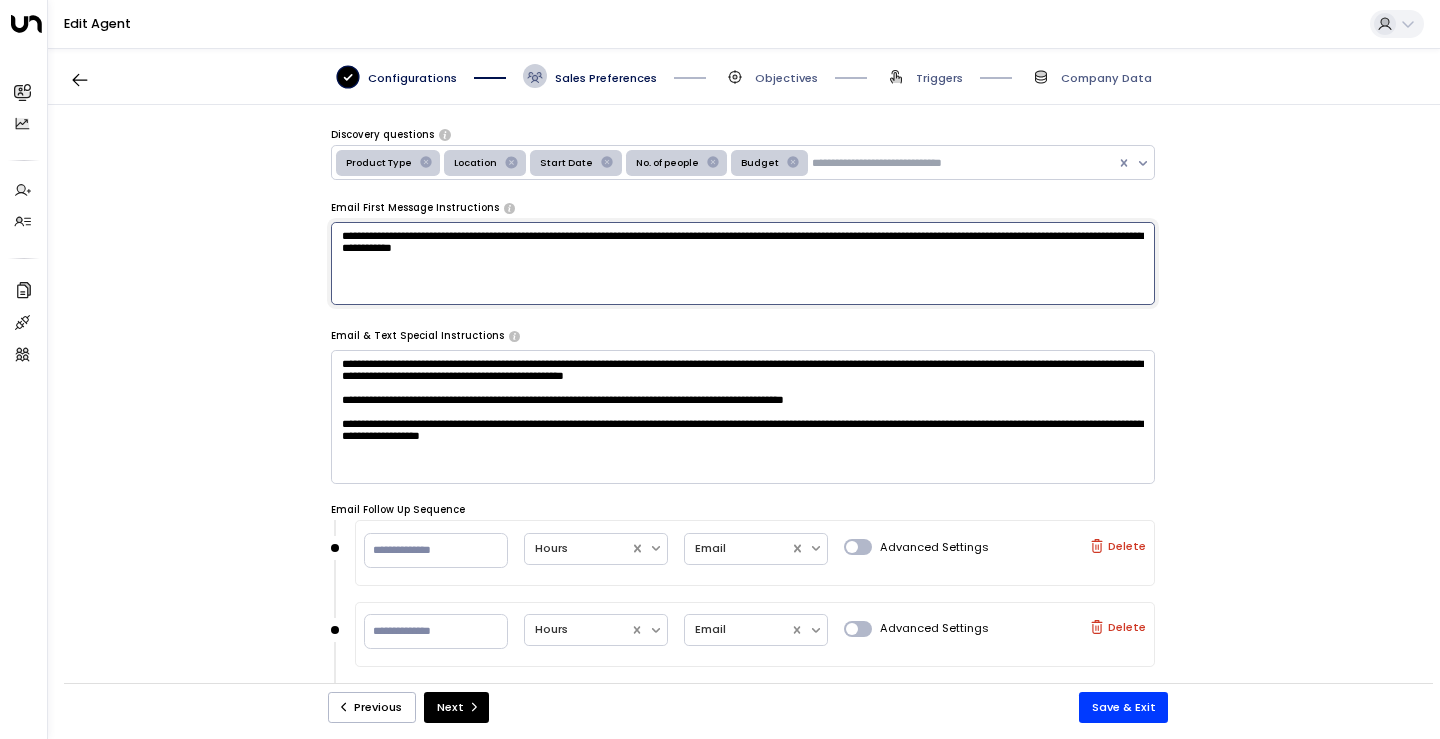 click on "**********" at bounding box center (743, 264) 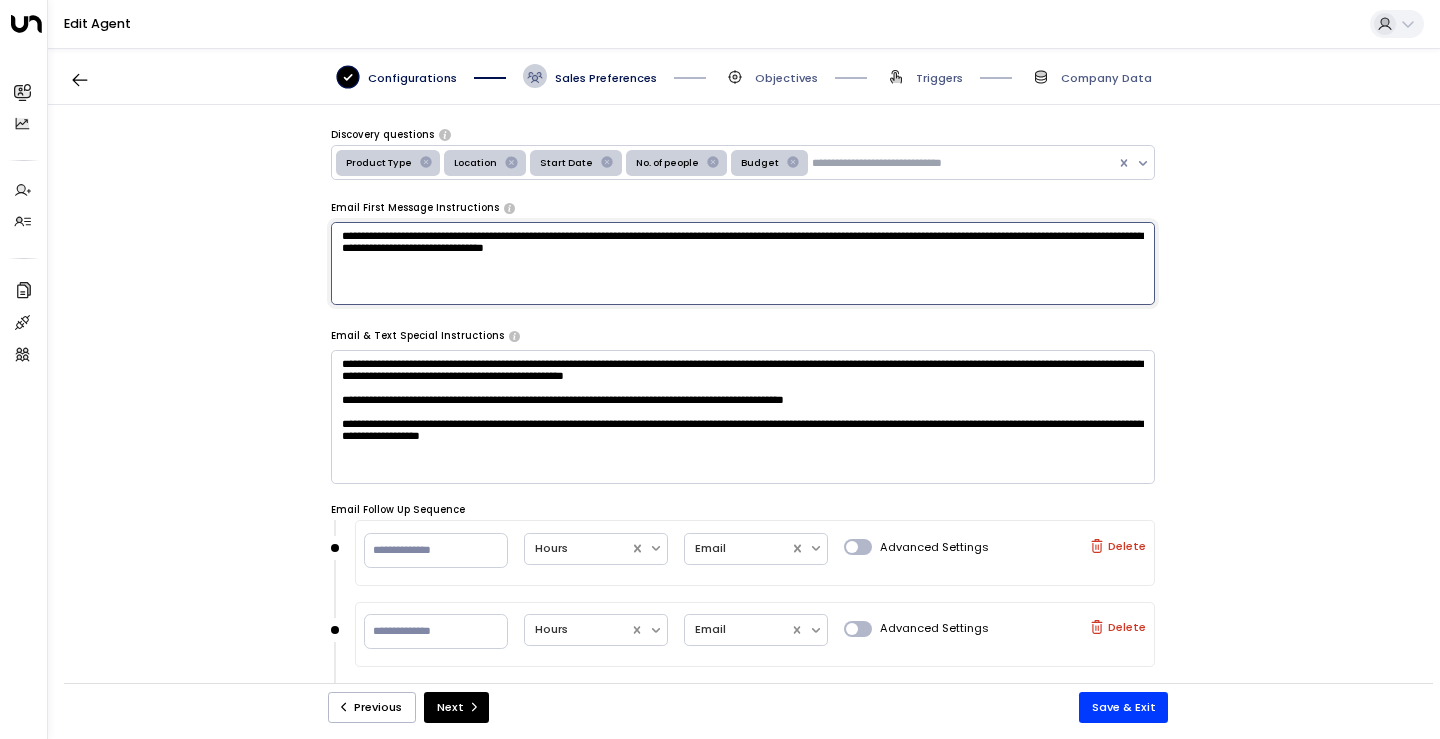 type on "**********" 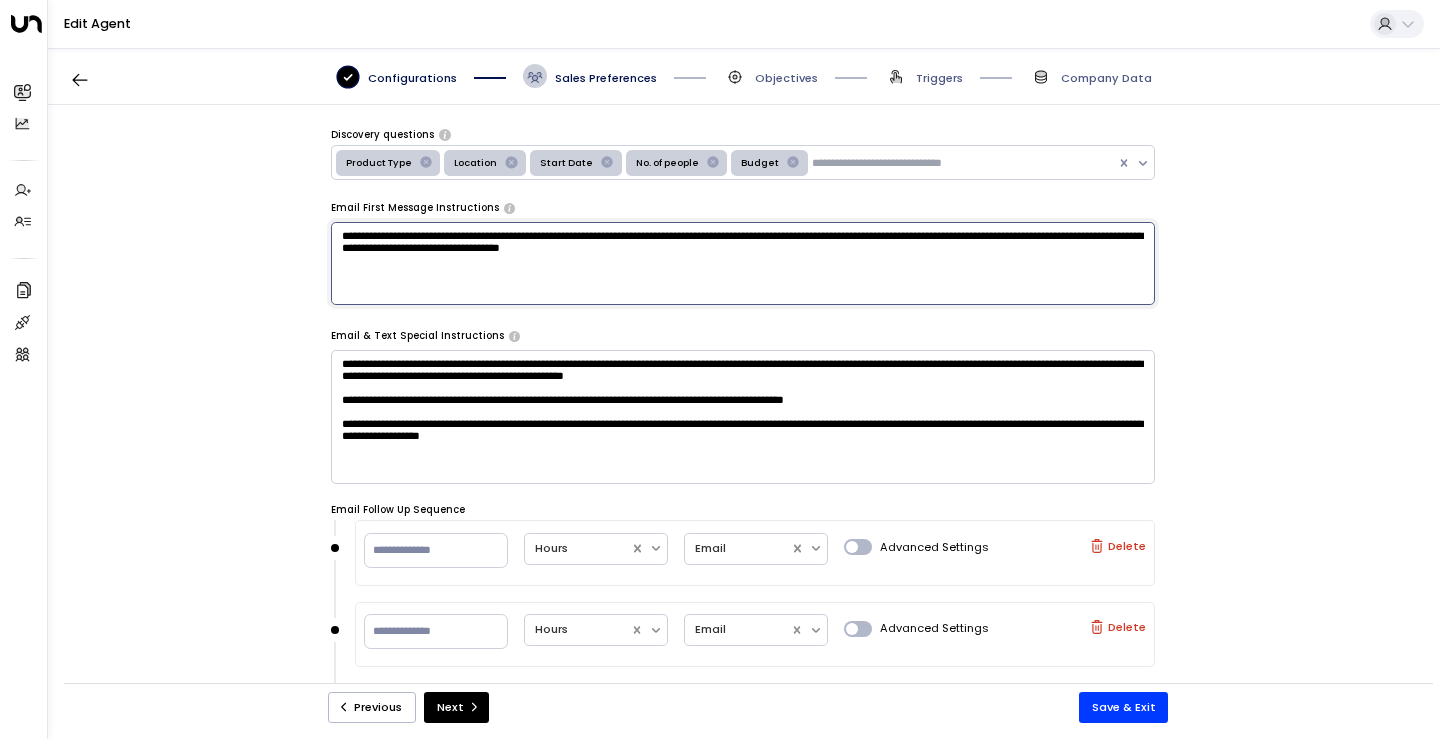 click on "**********" at bounding box center (743, 264) 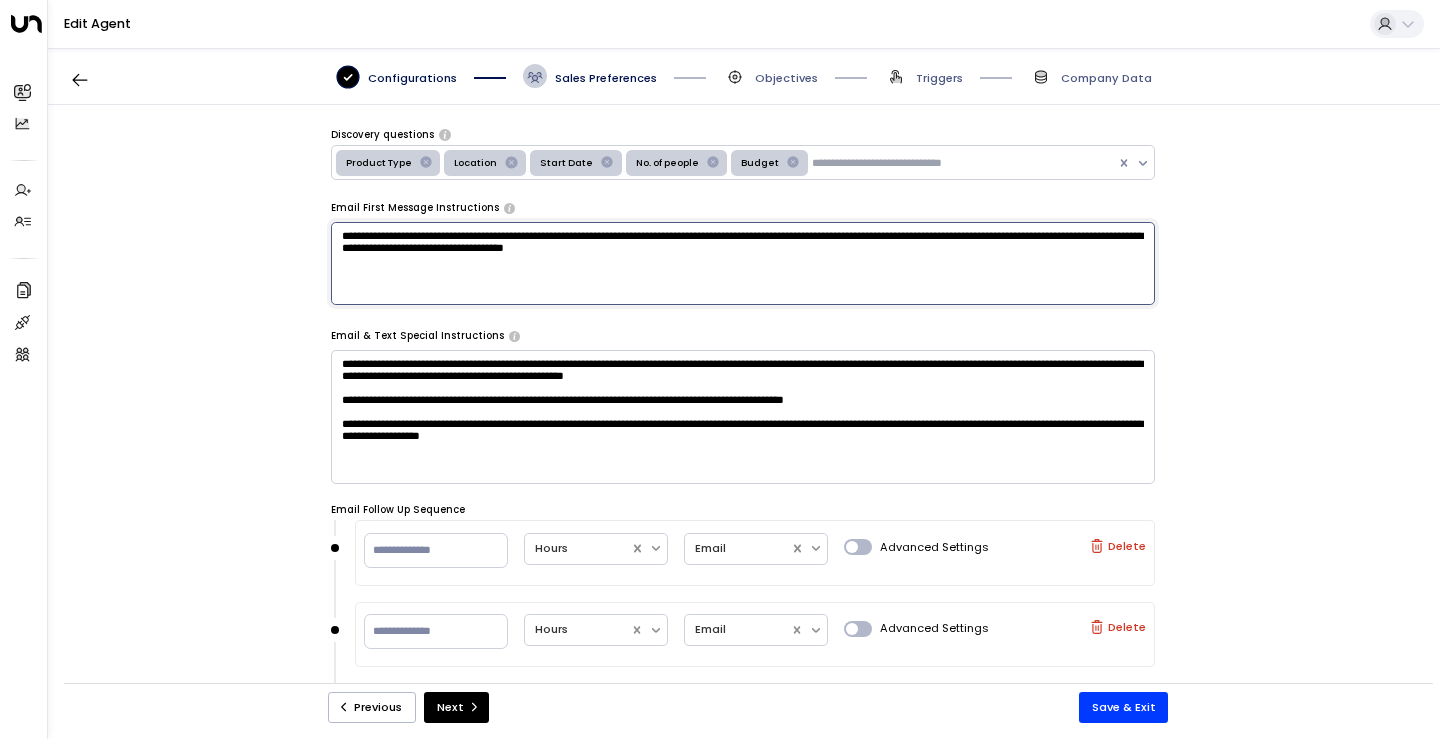 click on "**********" at bounding box center (743, 264) 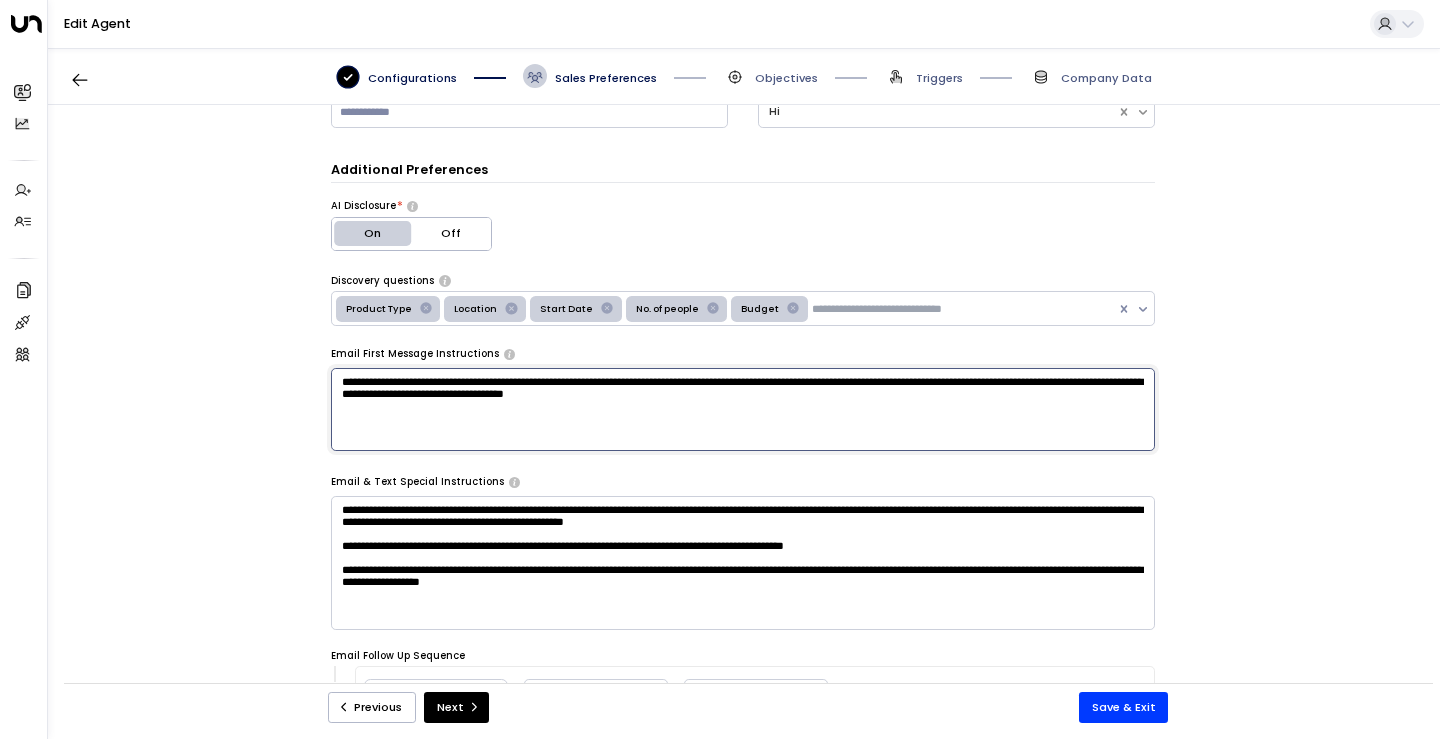 scroll, scrollTop: 0, scrollLeft: 0, axis: both 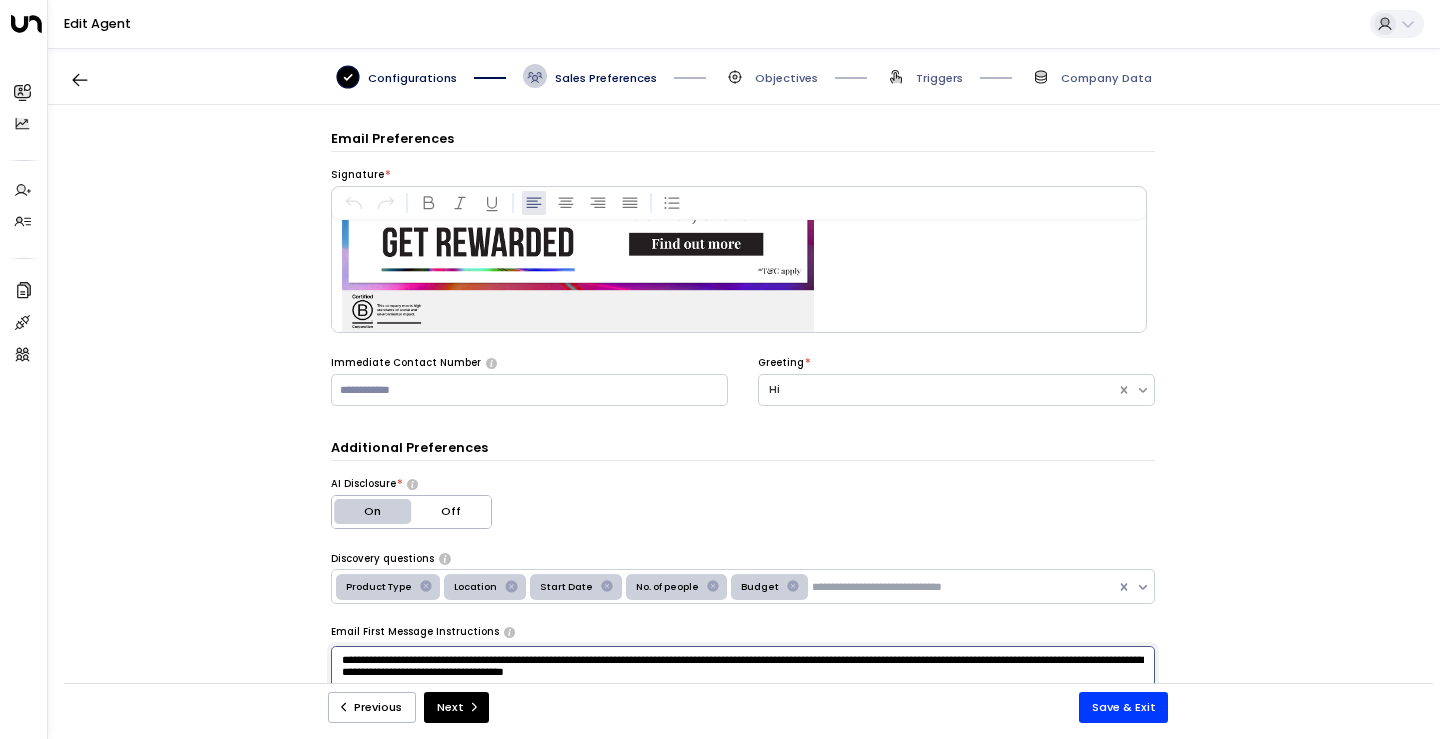 click on "Objectives" at bounding box center [786, 78] 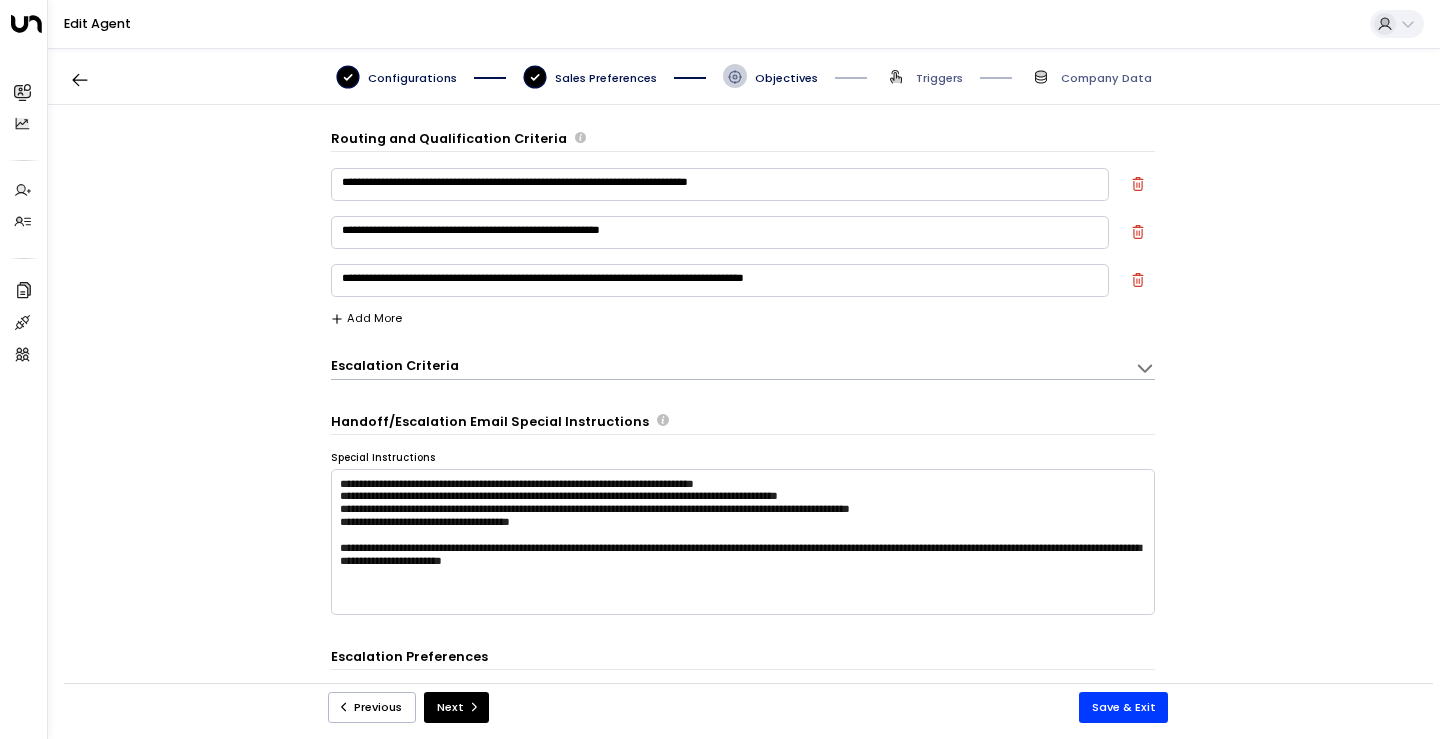 scroll, scrollTop: 24, scrollLeft: 0, axis: vertical 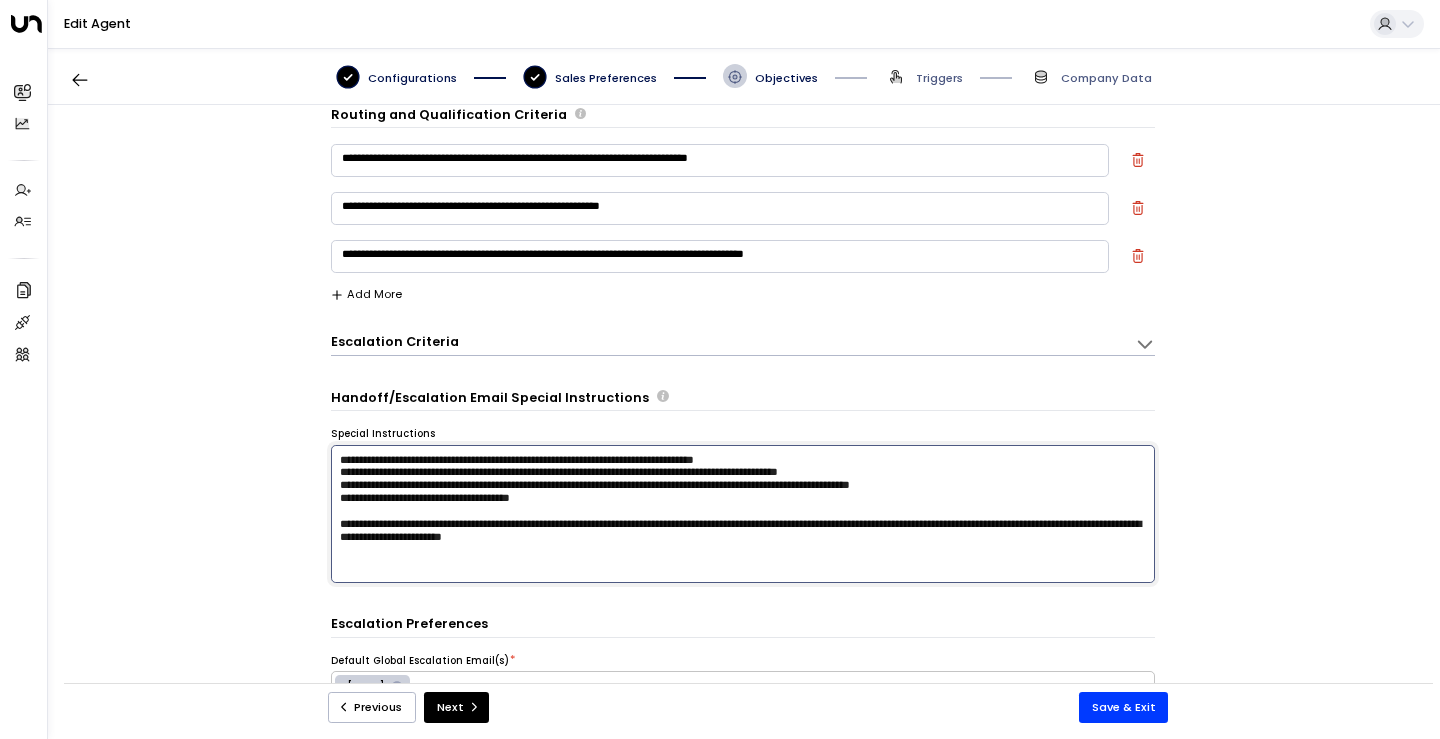 drag, startPoint x: 833, startPoint y: 496, endPoint x: 271, endPoint y: 461, distance: 563.0888 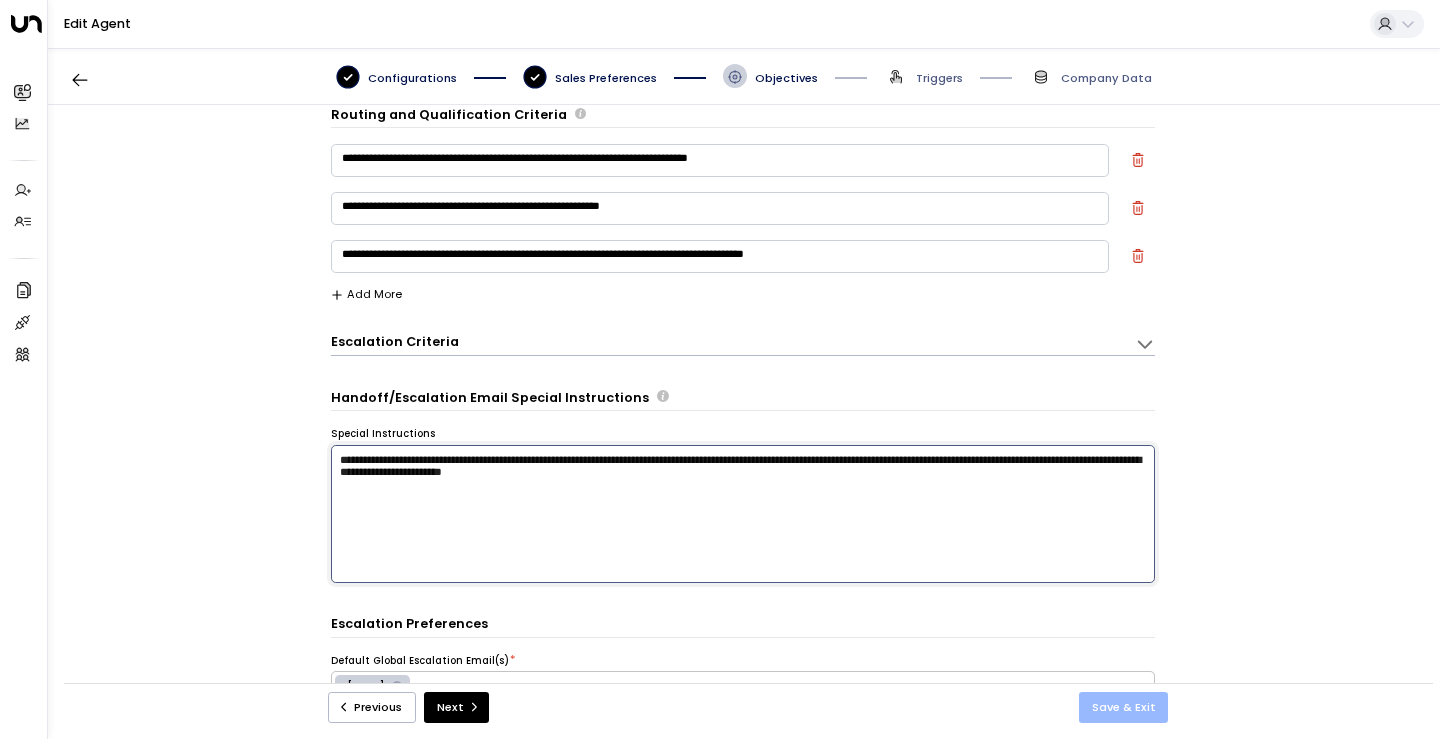 type on "**********" 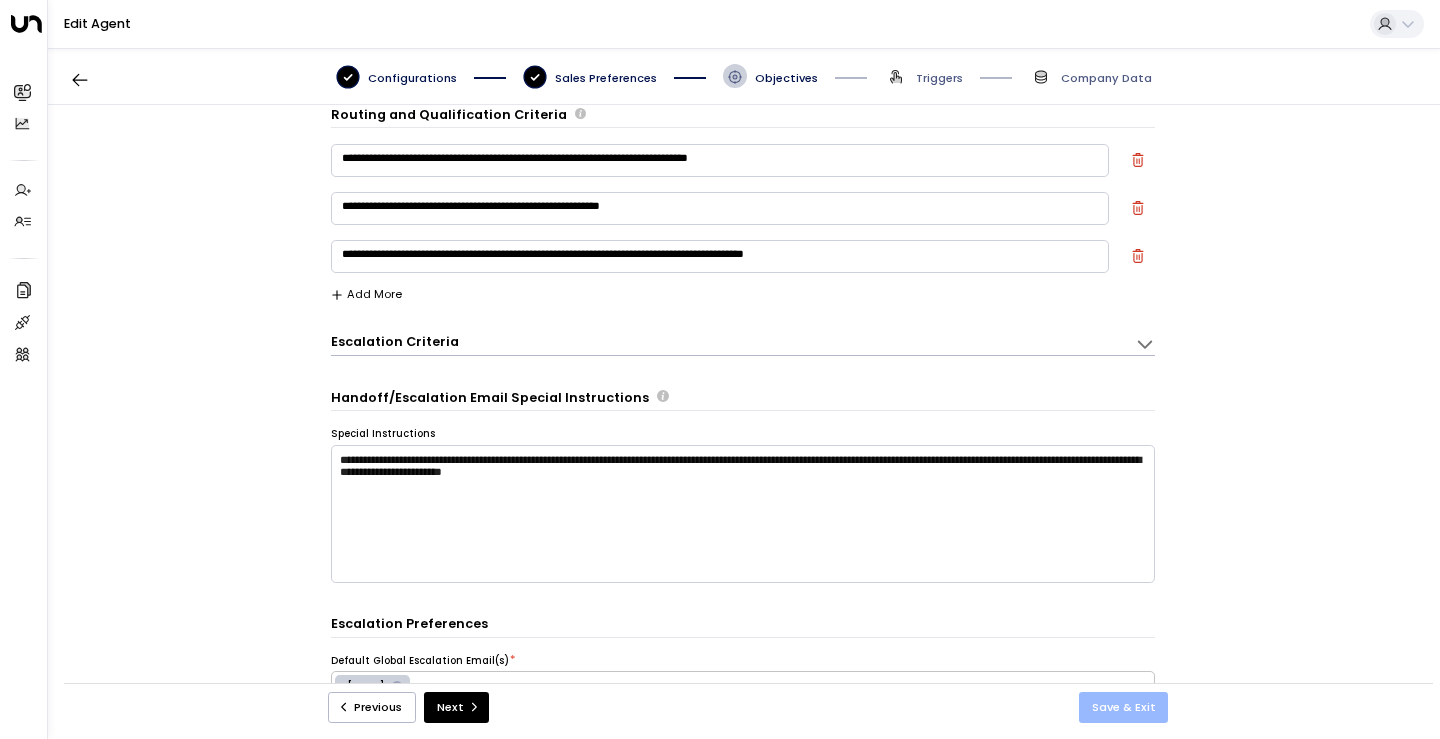 click on "Save & Exit" at bounding box center [1124, 707] 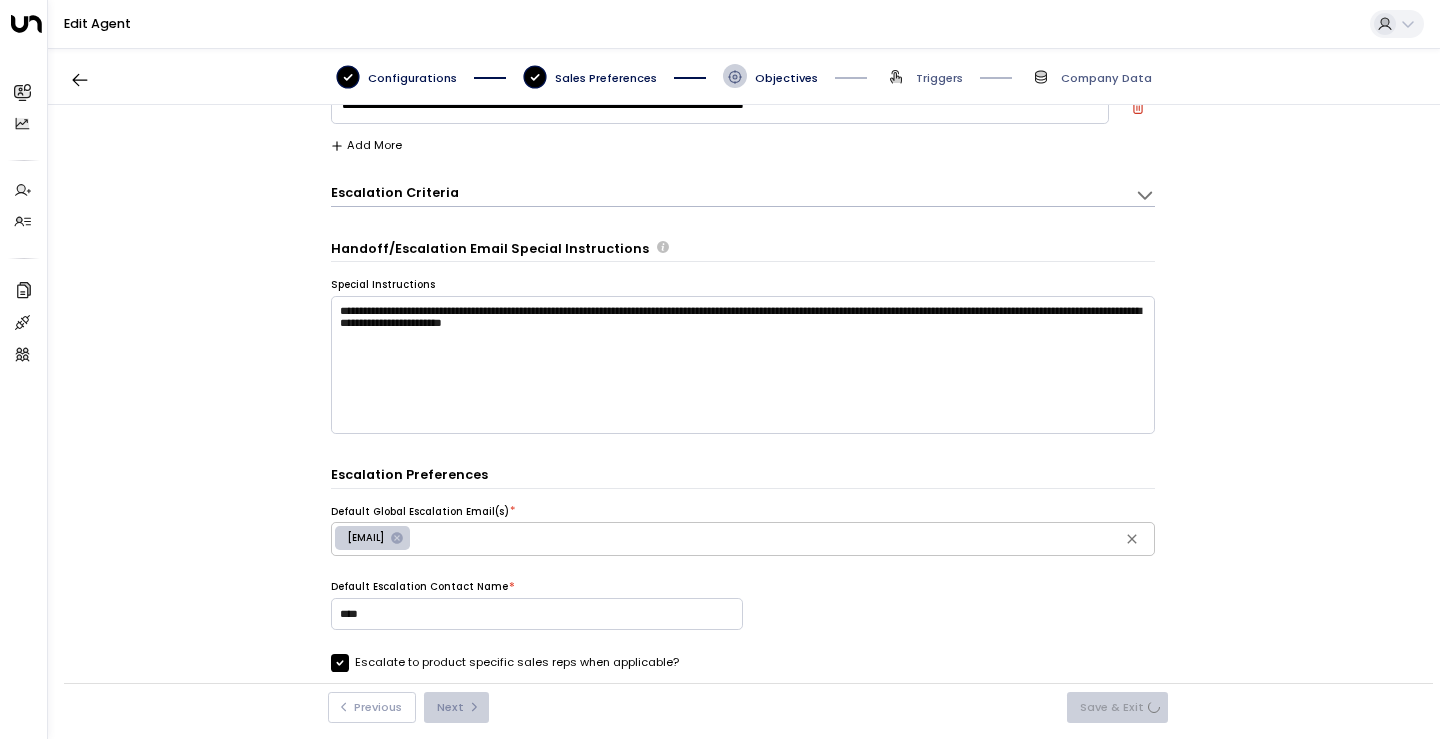 scroll, scrollTop: 413, scrollLeft: 0, axis: vertical 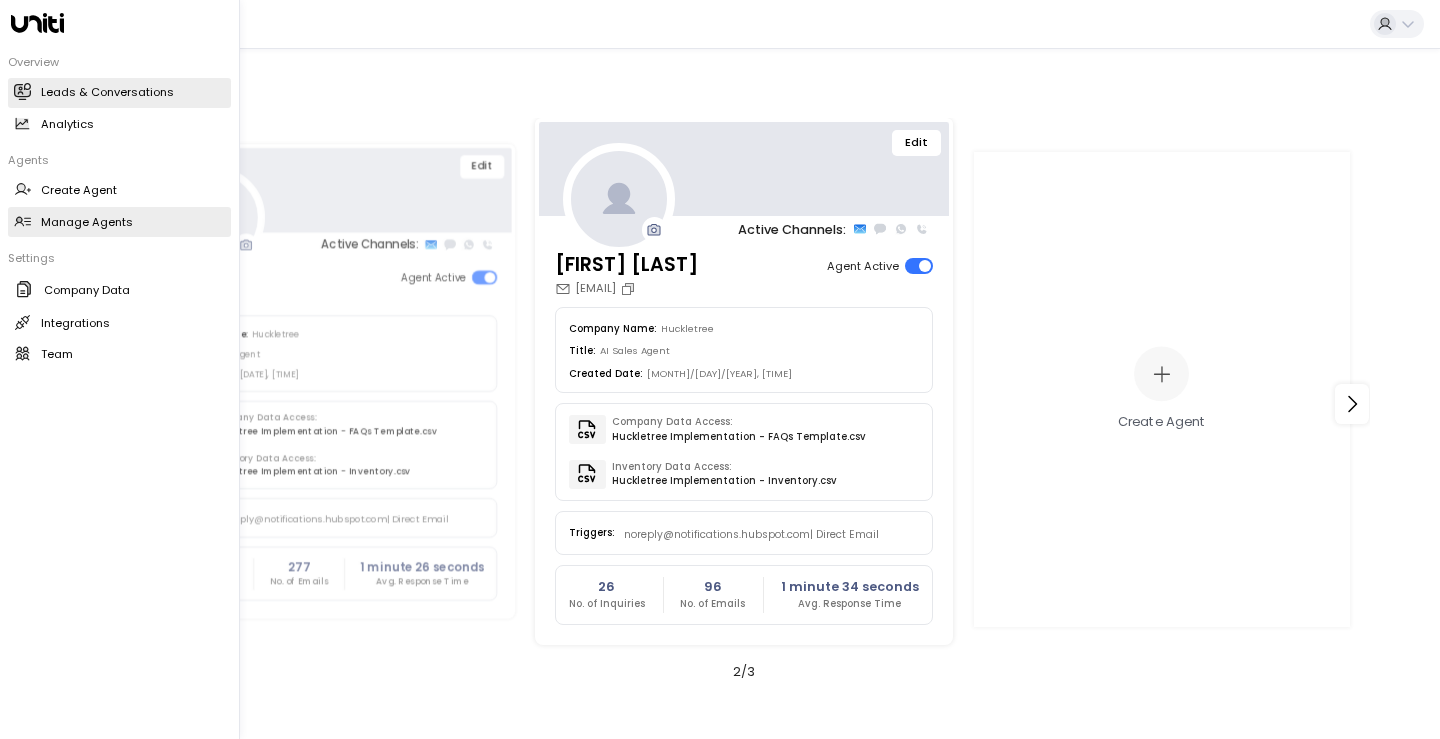 click on "Leads & Conversations" at bounding box center (107, 92) 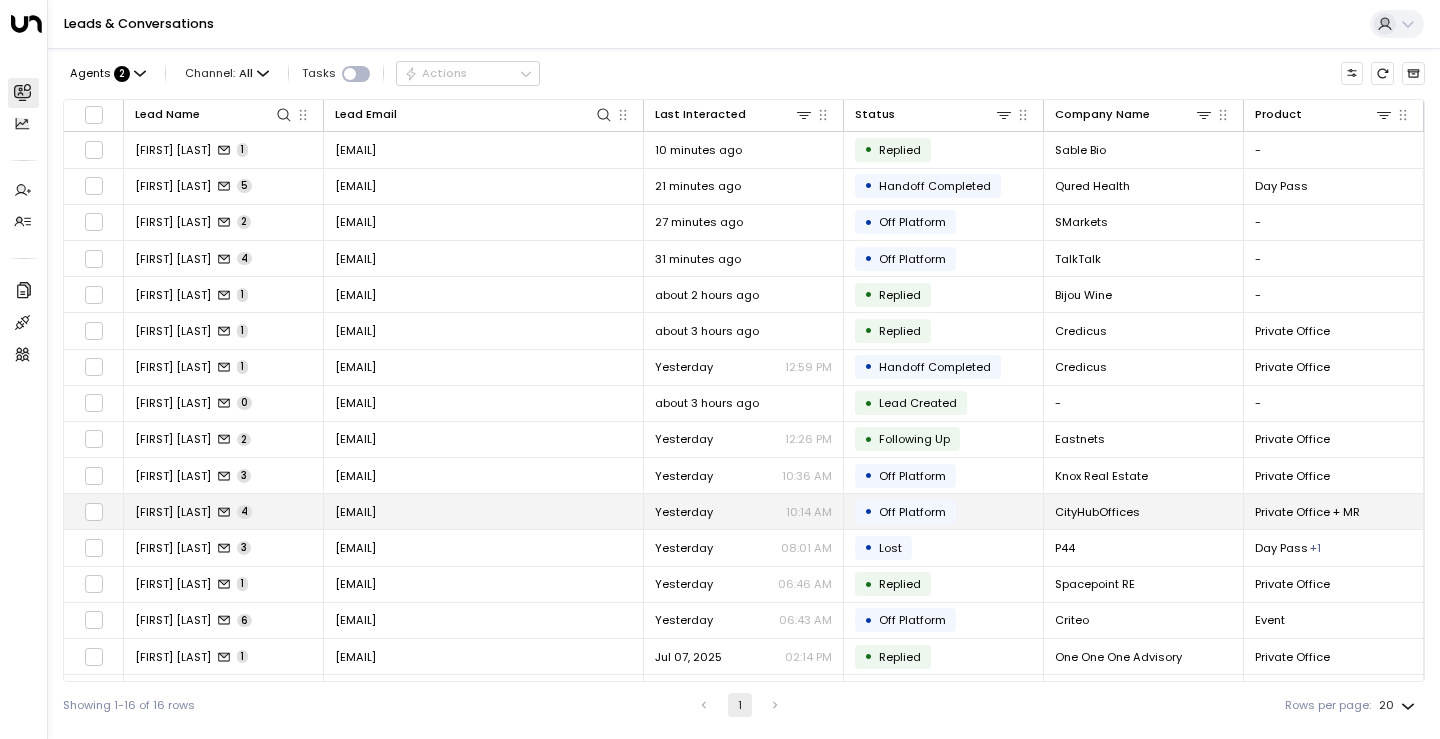 scroll, scrollTop: 0, scrollLeft: 0, axis: both 